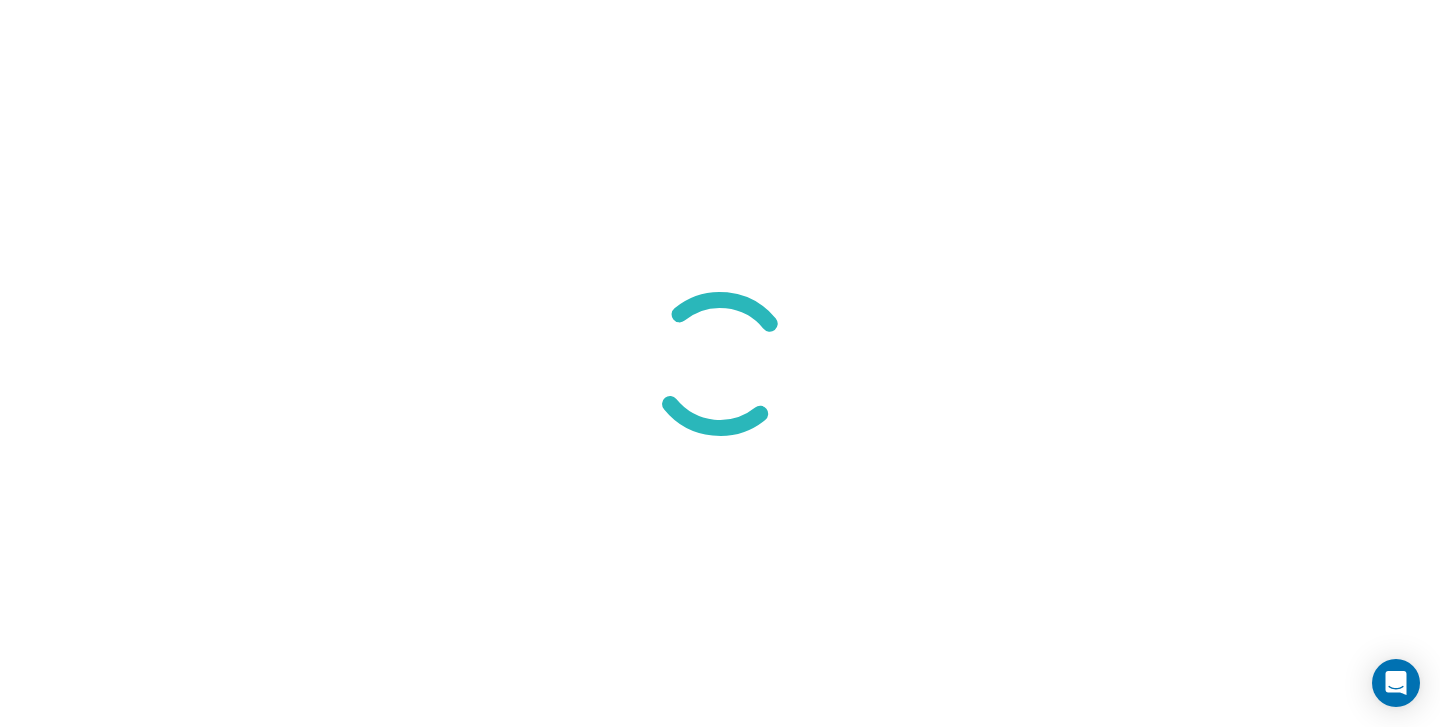 scroll, scrollTop: 0, scrollLeft: 0, axis: both 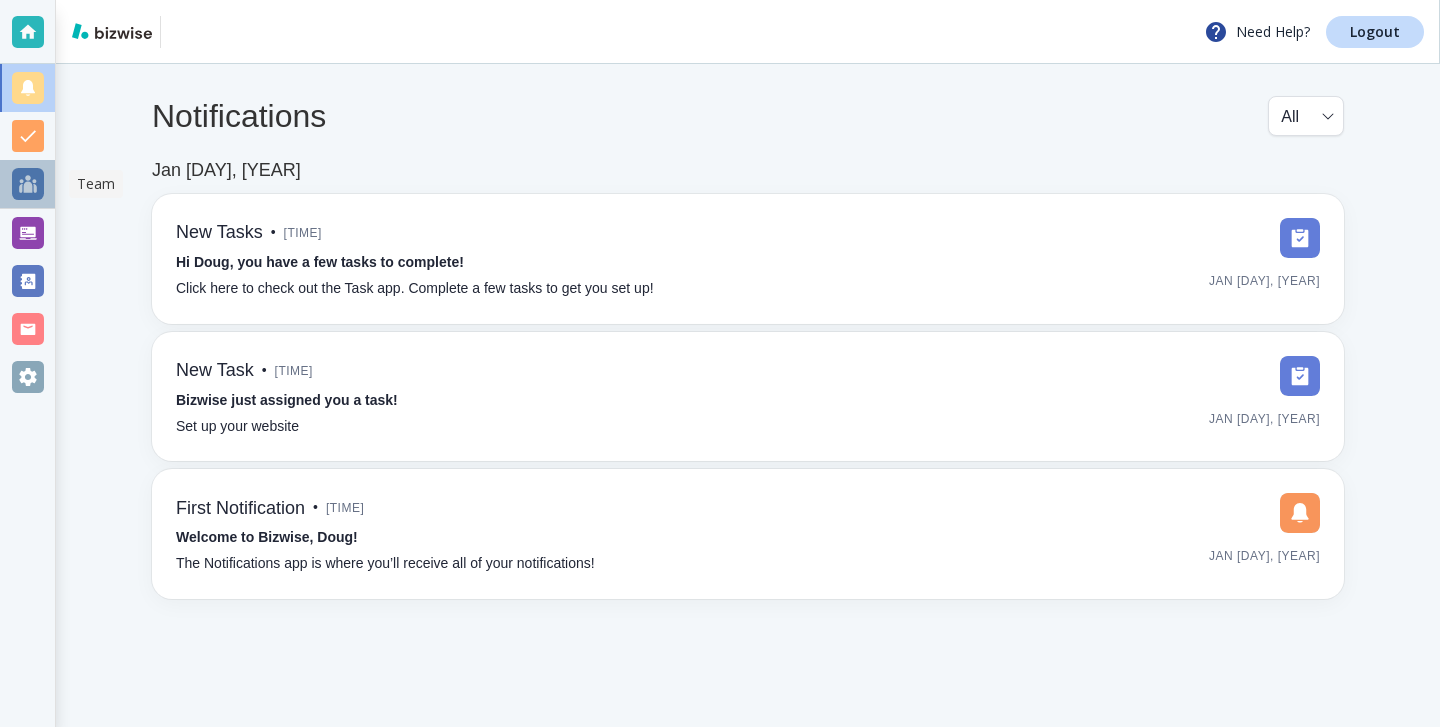 click at bounding box center [28, 184] 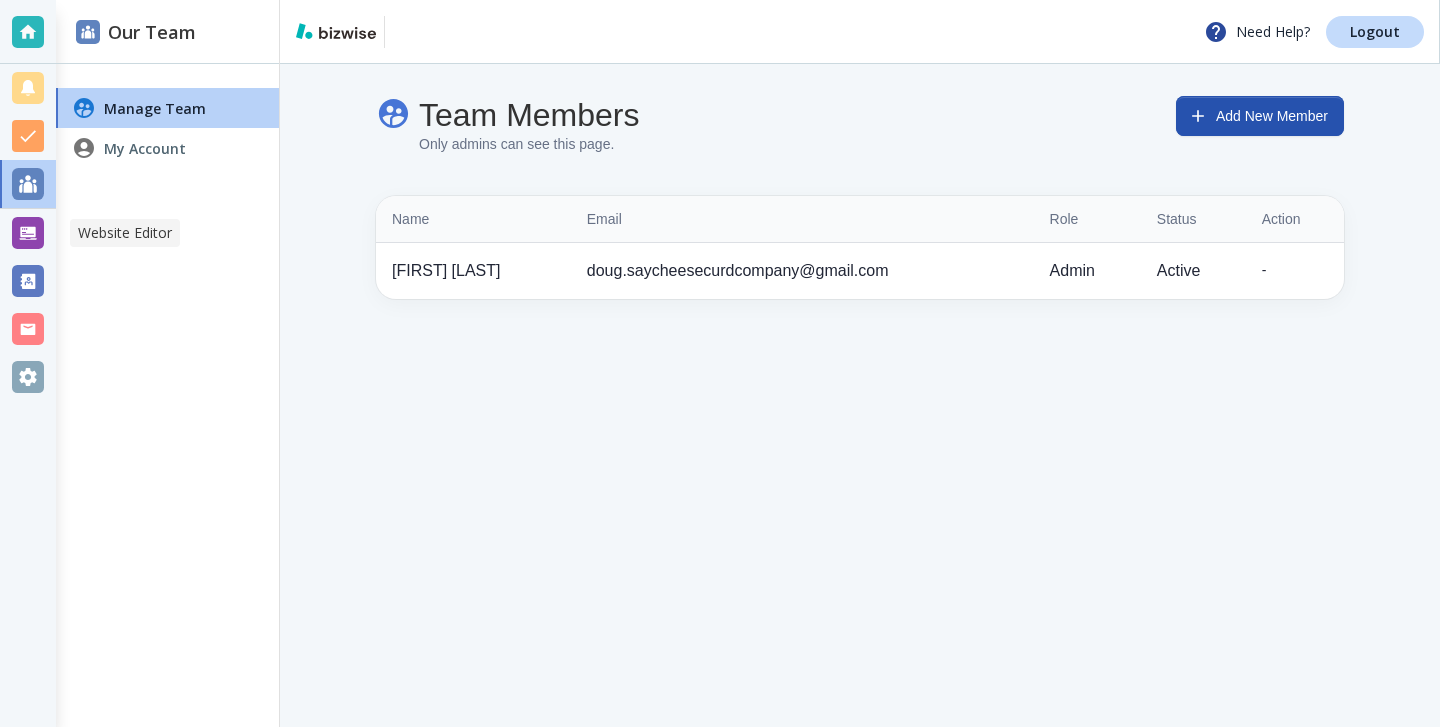 click at bounding box center [28, 233] 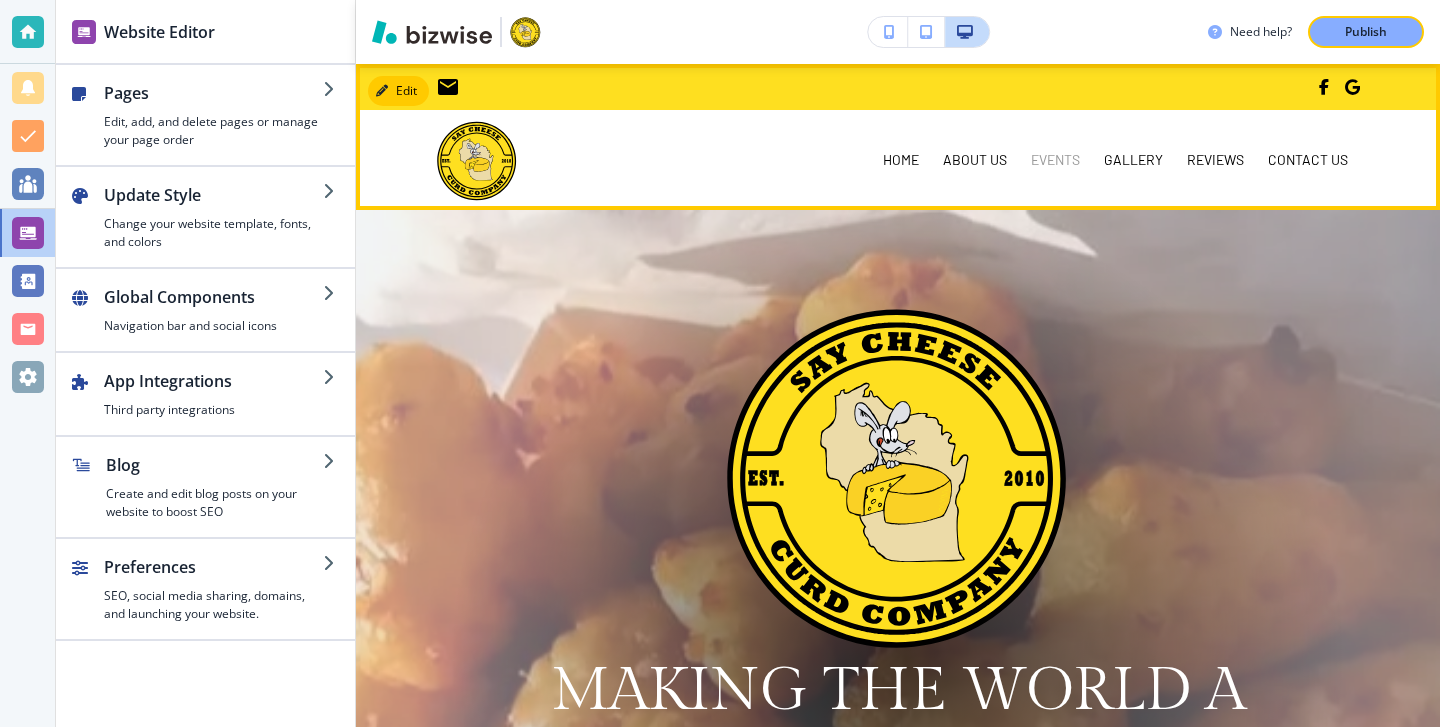 click on "EVENTS" at bounding box center [1055, 160] 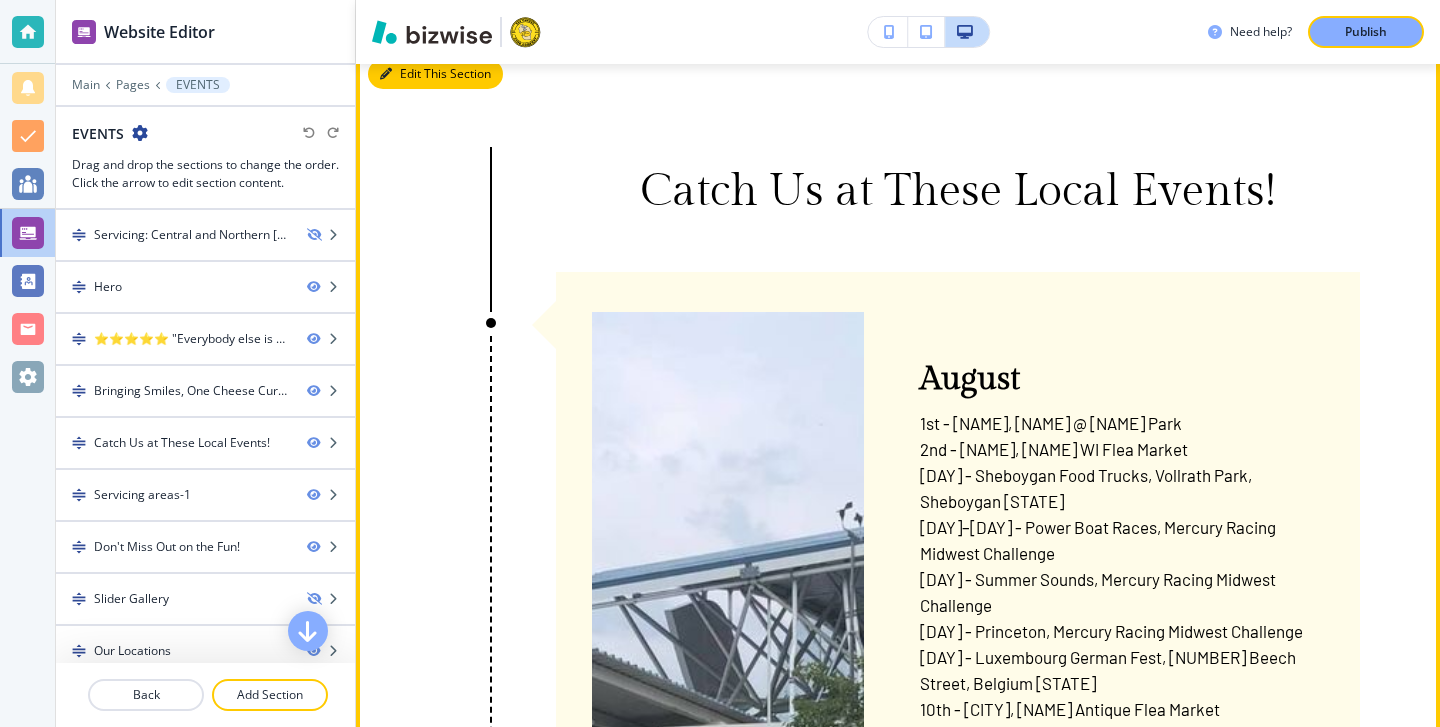 click on "Edit This Section" at bounding box center (435, 74) 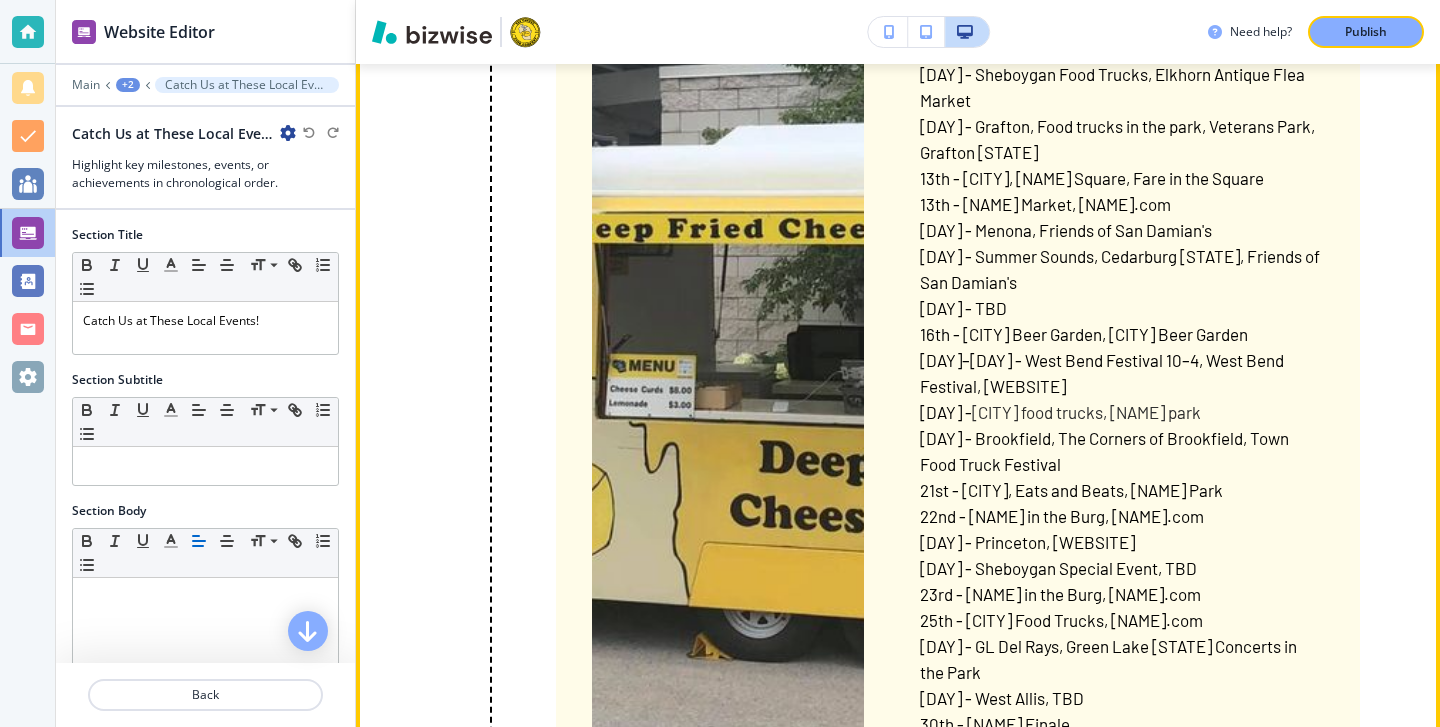 scroll, scrollTop: 2548, scrollLeft: 0, axis: vertical 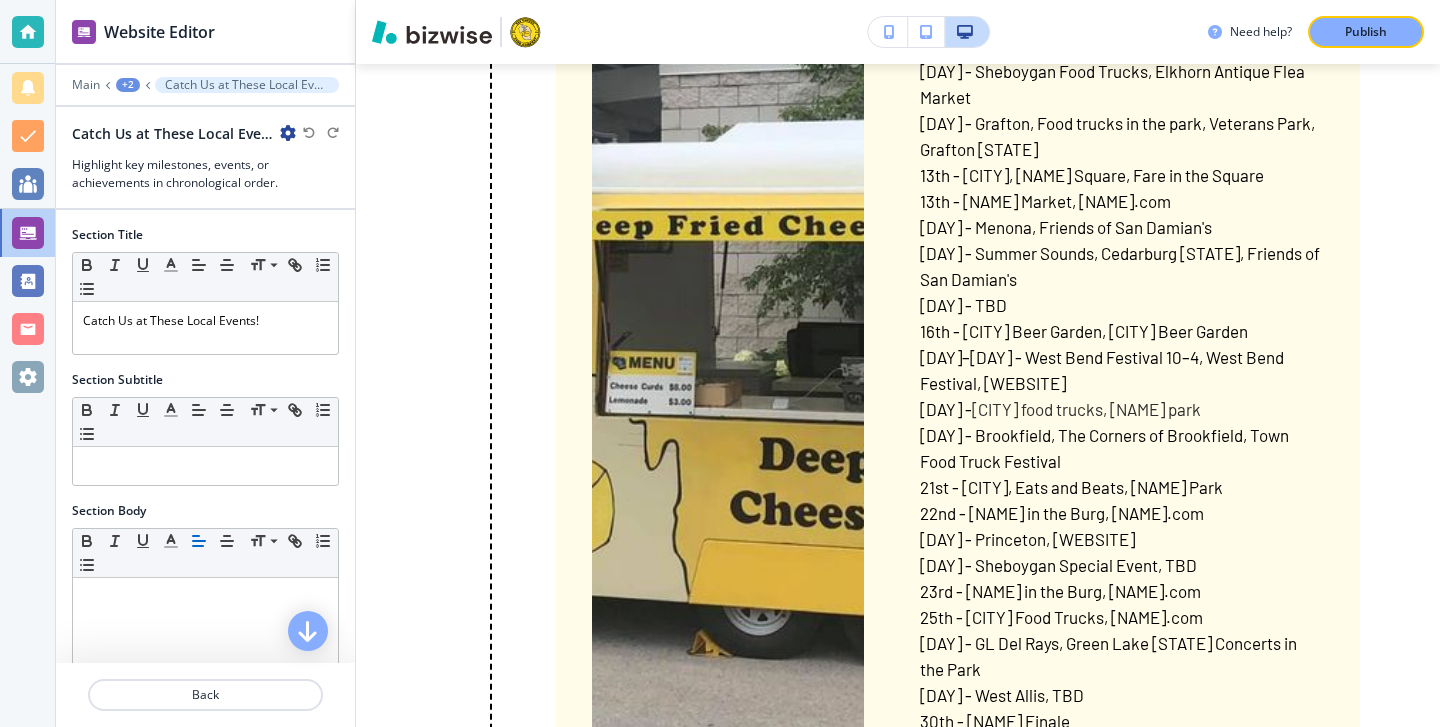 click on "[DAY] - Summer Sounds, Cedarburg [STATE], Friends of San Damian's" at bounding box center [1122, 266] 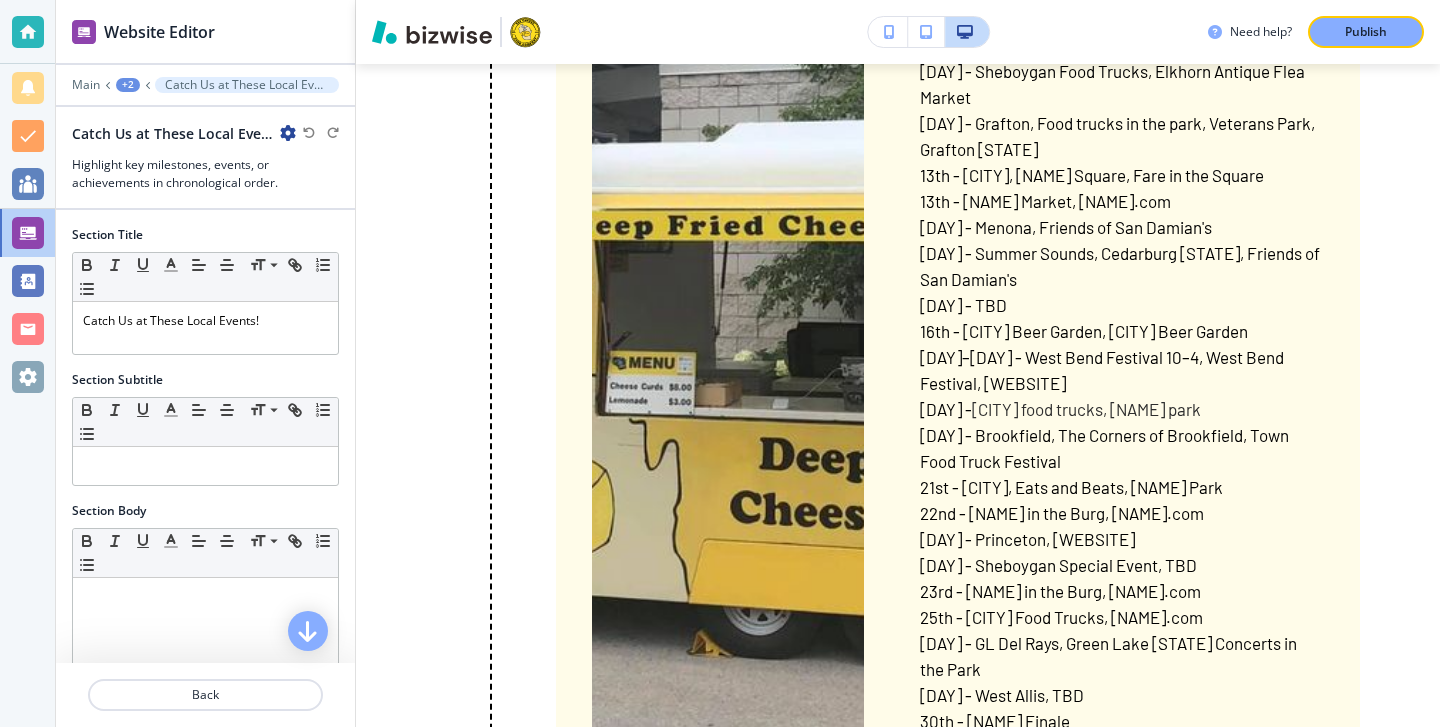 scroll, scrollTop: 538, scrollLeft: 0, axis: vertical 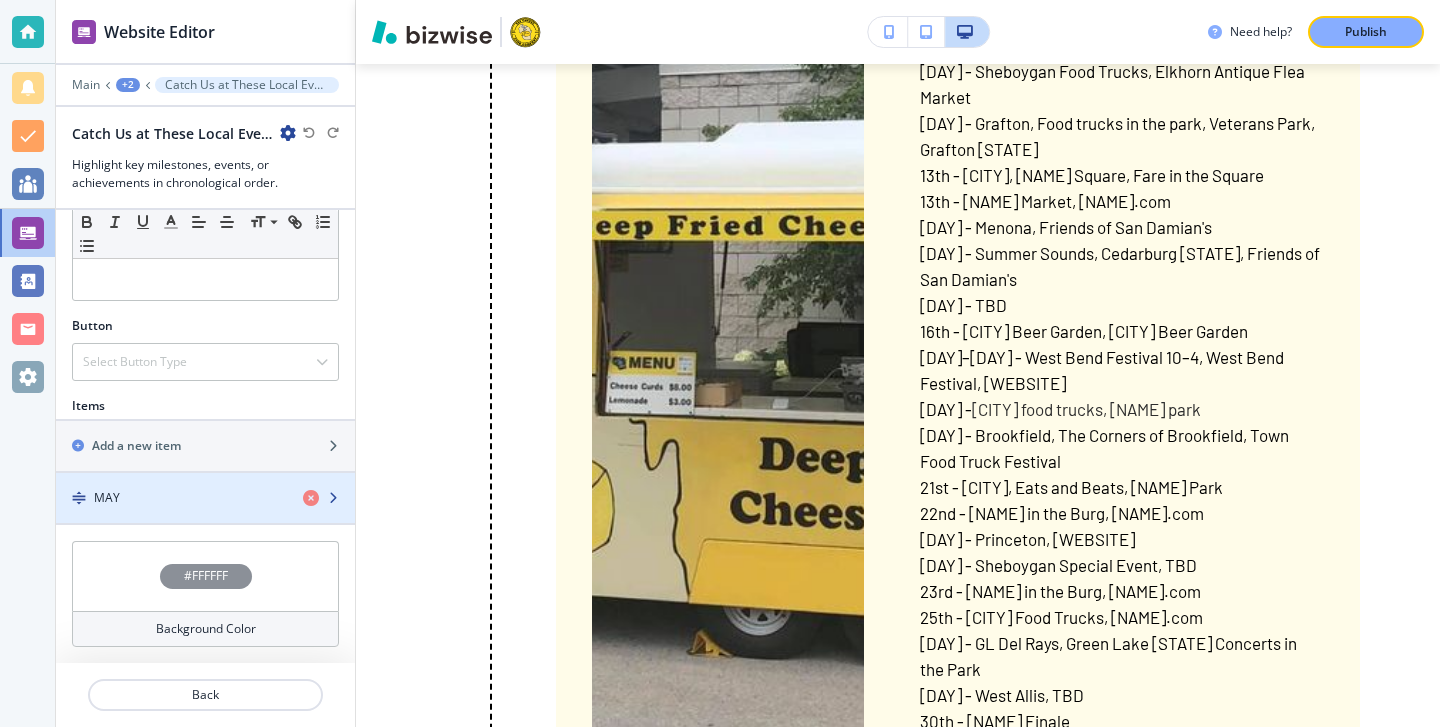 click on "MAY" at bounding box center [171, 498] 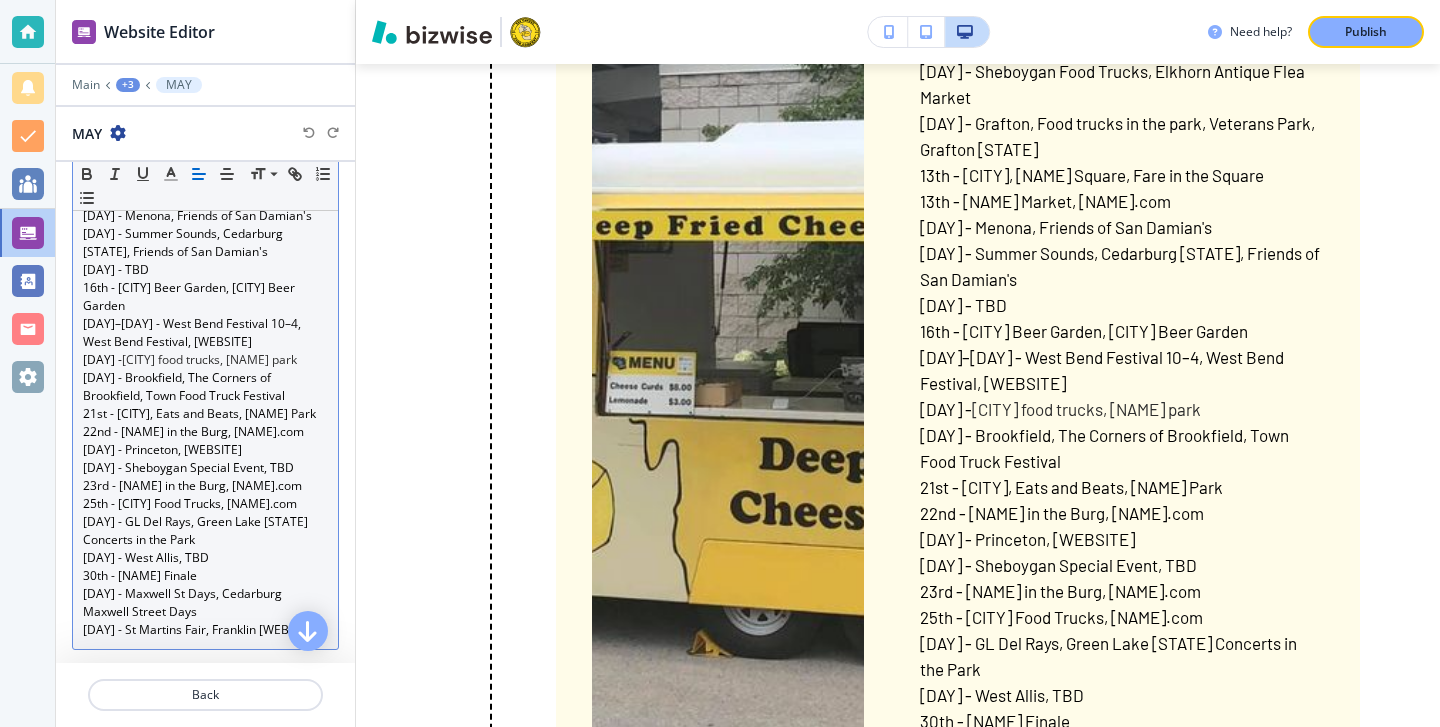 scroll, scrollTop: 672, scrollLeft: 0, axis: vertical 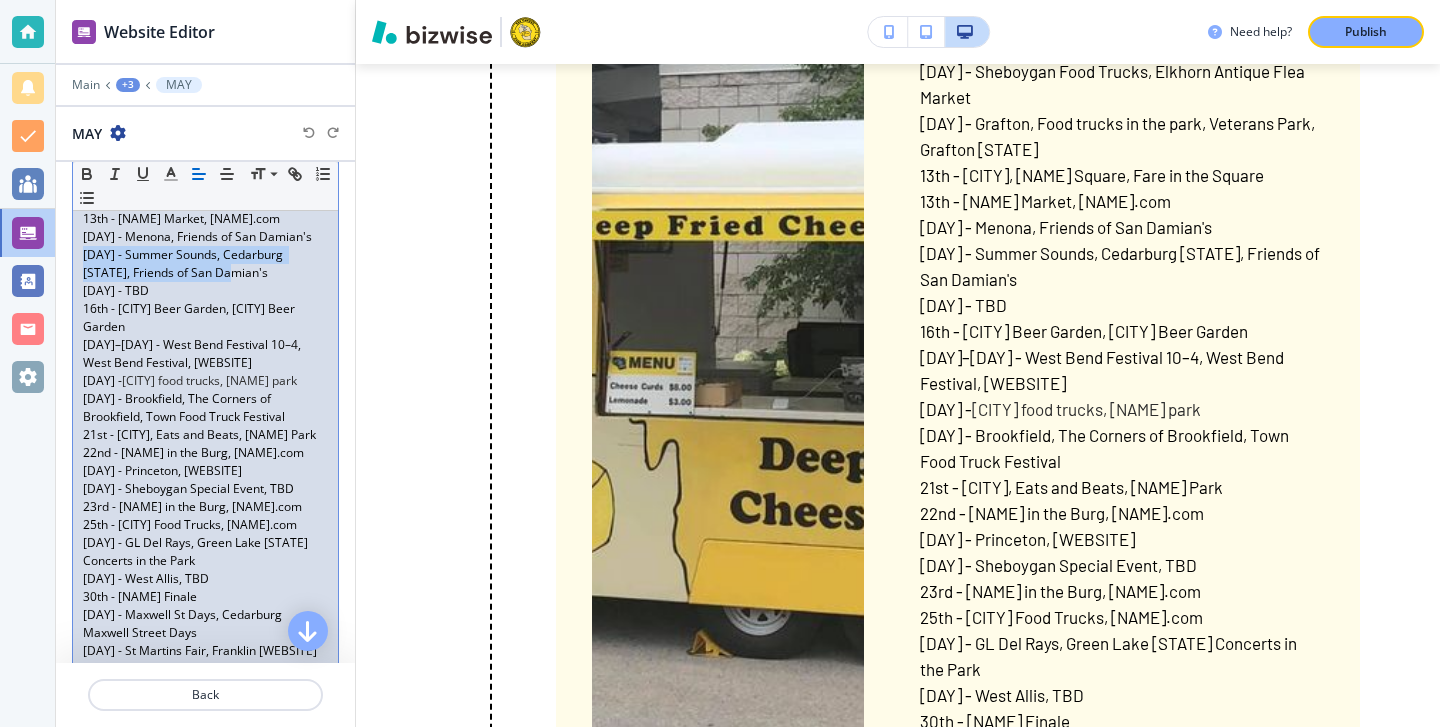 drag, startPoint x: 223, startPoint y: 312, endPoint x: 81, endPoint y: 297, distance: 142.79005 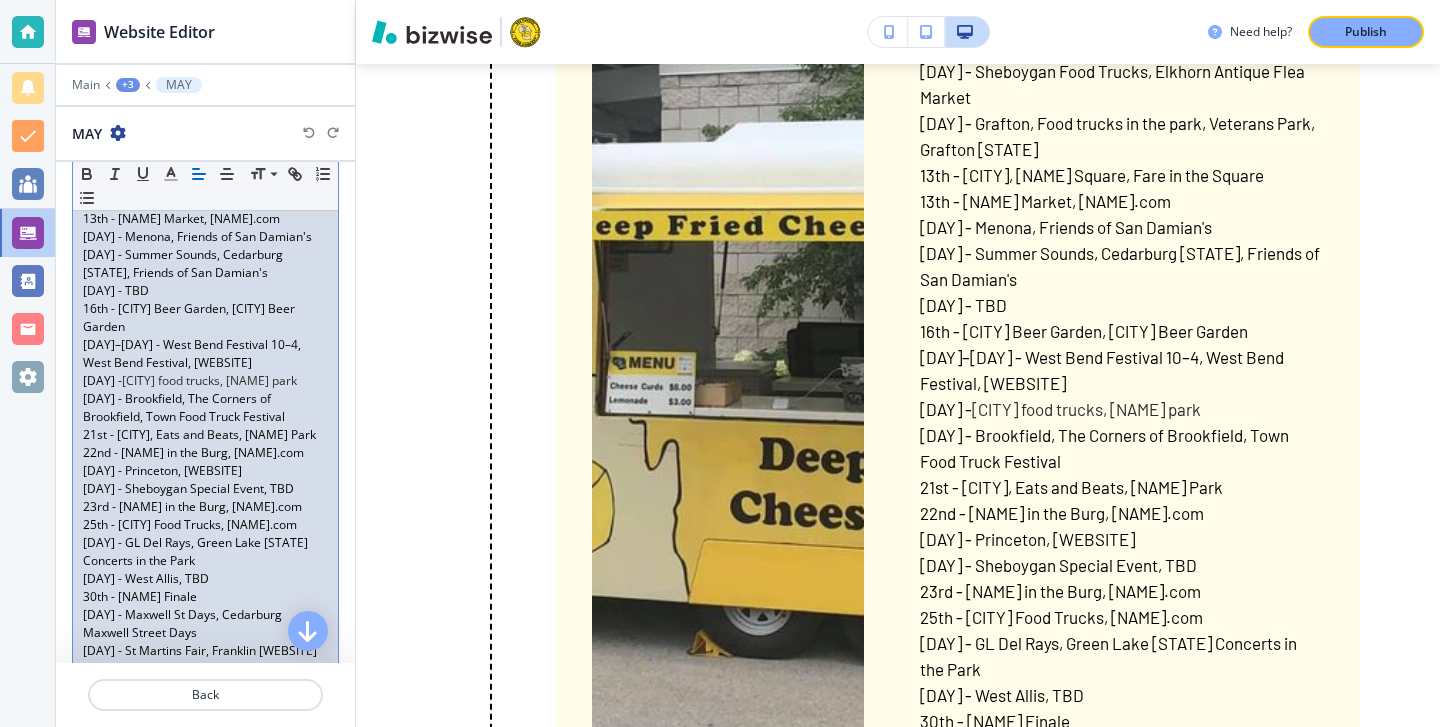 click on "[DAY] - Summer Sounds, Cedarburg [STATE], Friends of San Damian's" at bounding box center [205, 264] 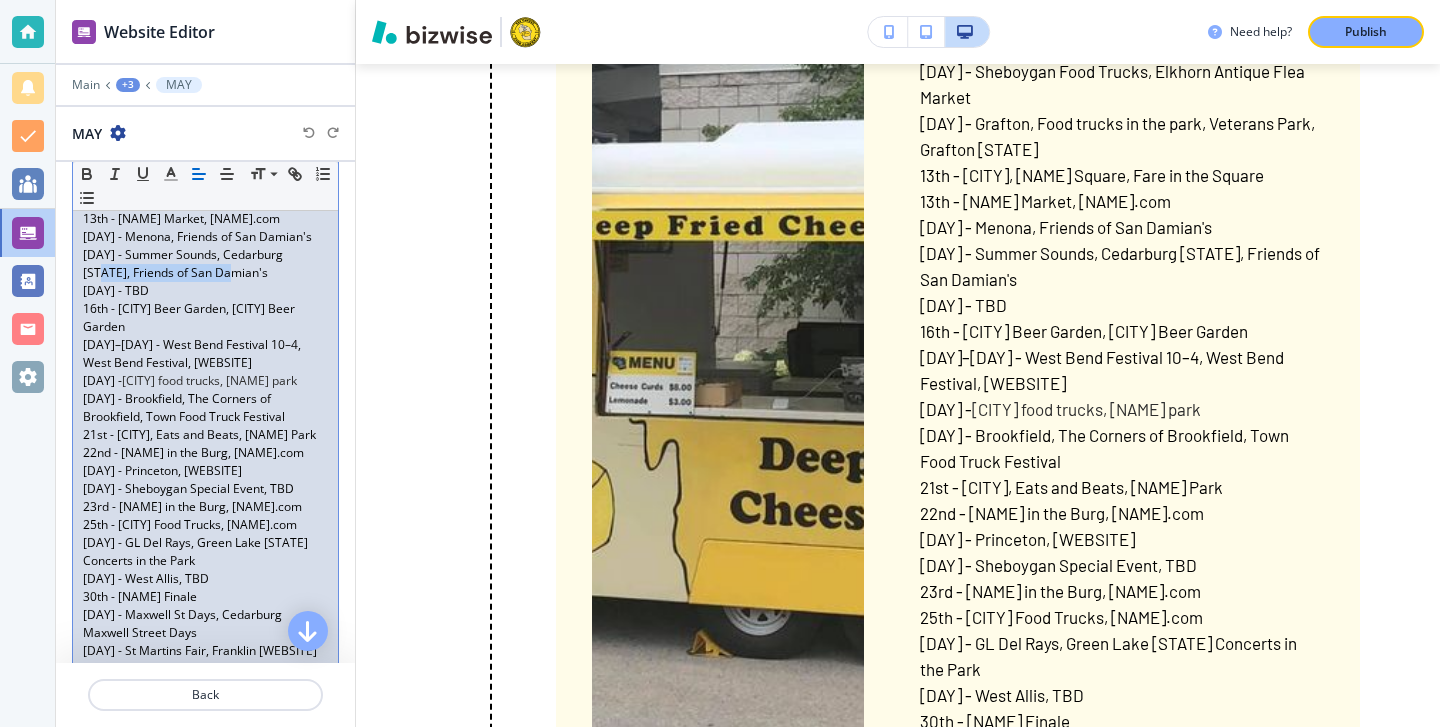 drag, startPoint x: 217, startPoint y: 310, endPoint x: 77, endPoint y: 312, distance: 140.01428 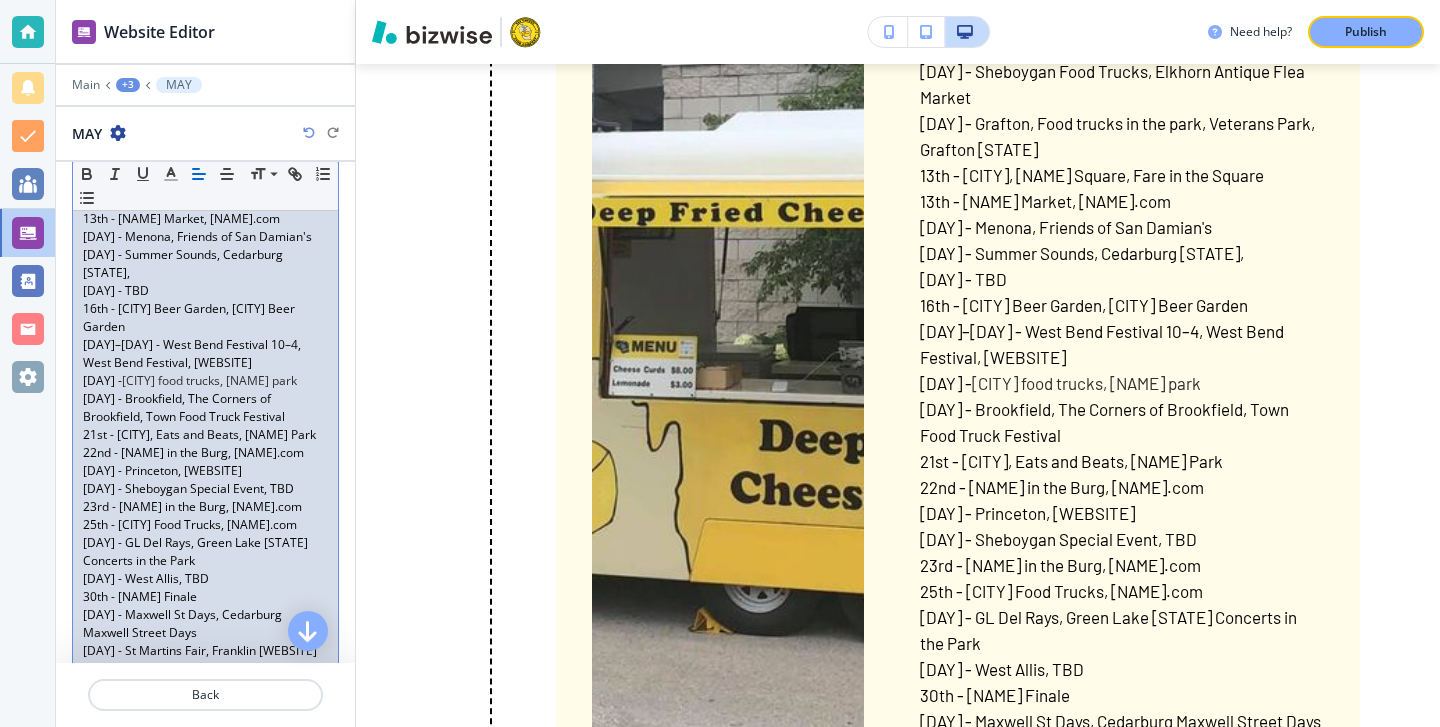 type 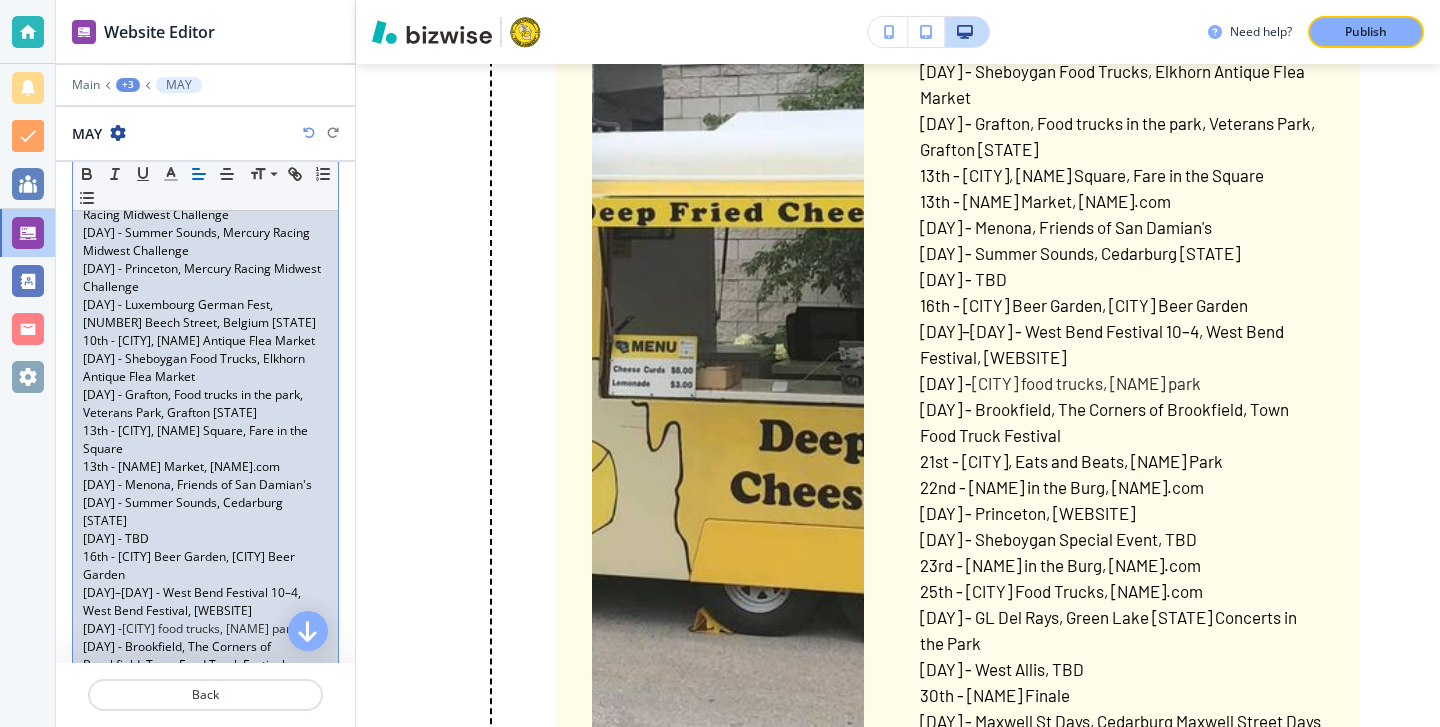 scroll, scrollTop: 403, scrollLeft: 0, axis: vertical 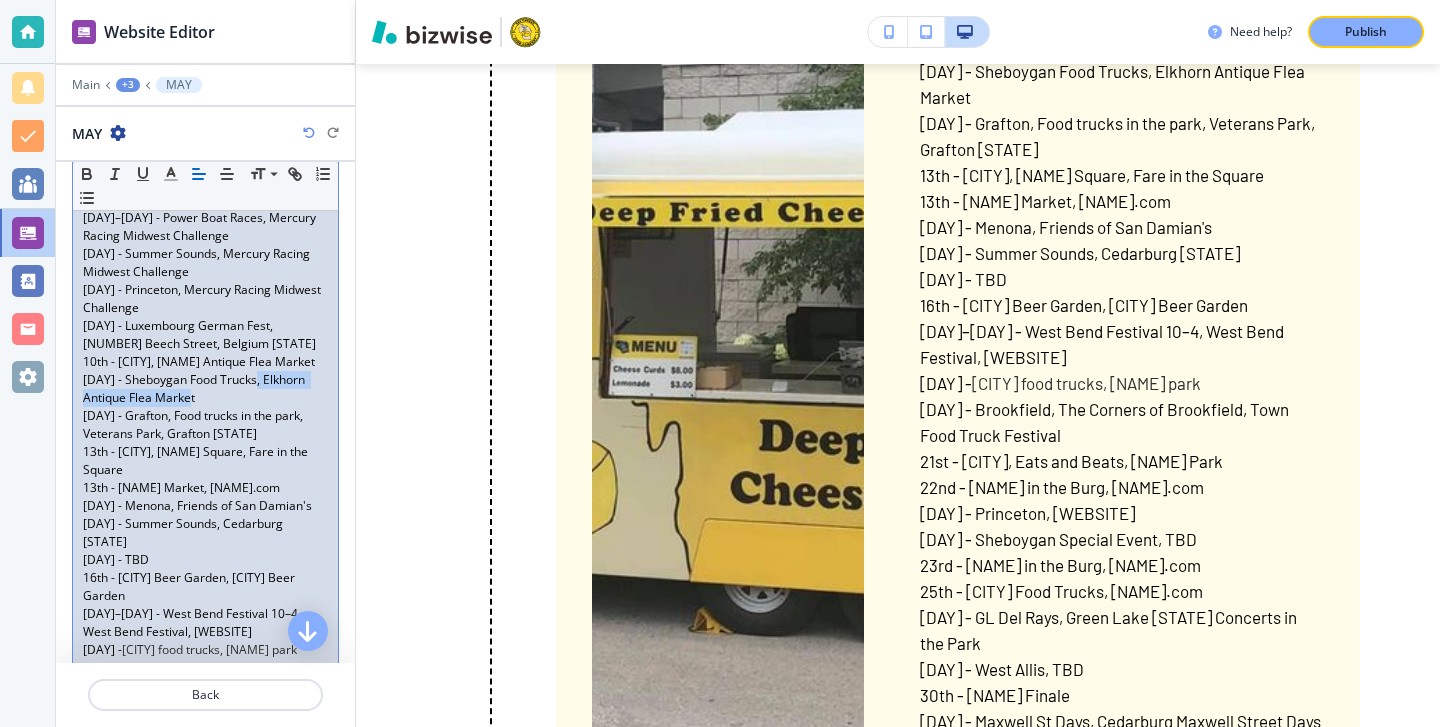 drag, startPoint x: 196, startPoint y: 419, endPoint x: 253, endPoint y: 400, distance: 60.083275 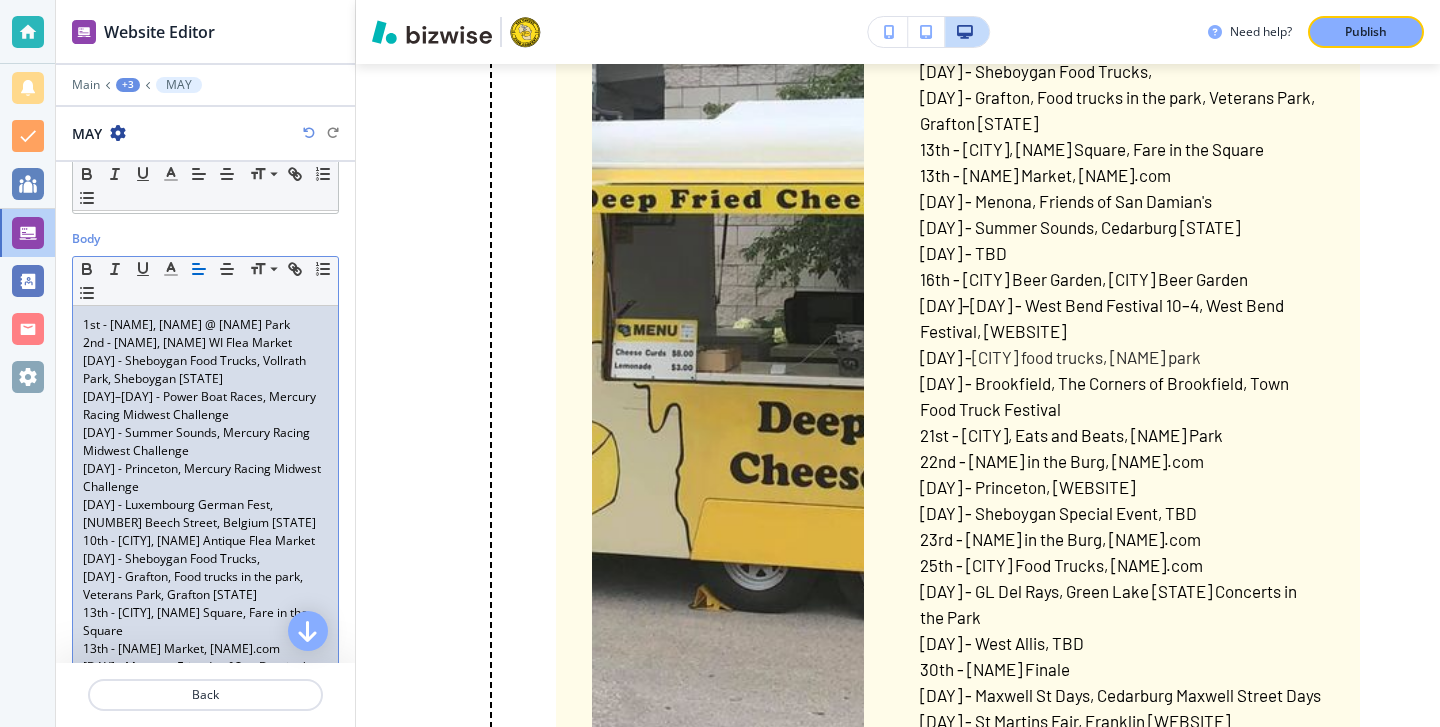scroll, scrollTop: 220, scrollLeft: 0, axis: vertical 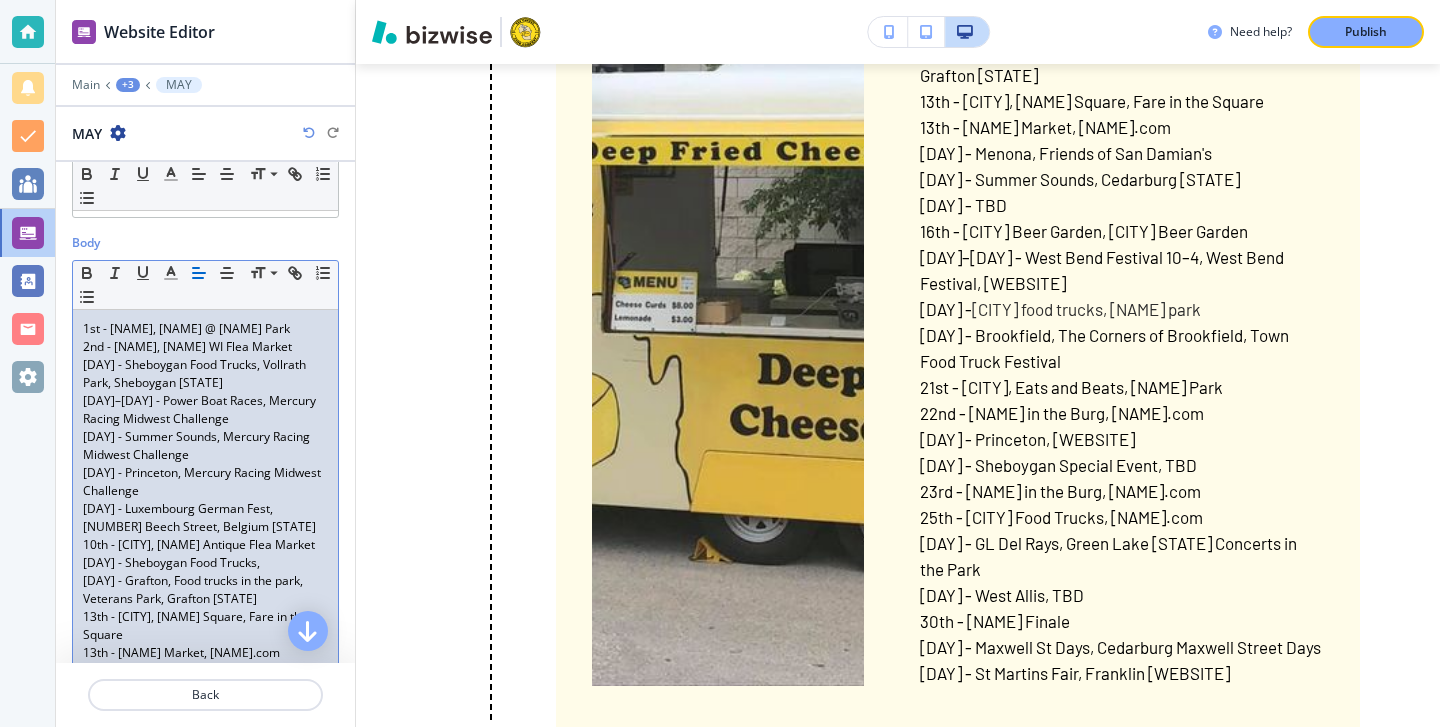 click on "[DAY] - Luxembourg German Fest, [NUMBER] Beech Street, Belgium [STATE]" at bounding box center [205, 518] 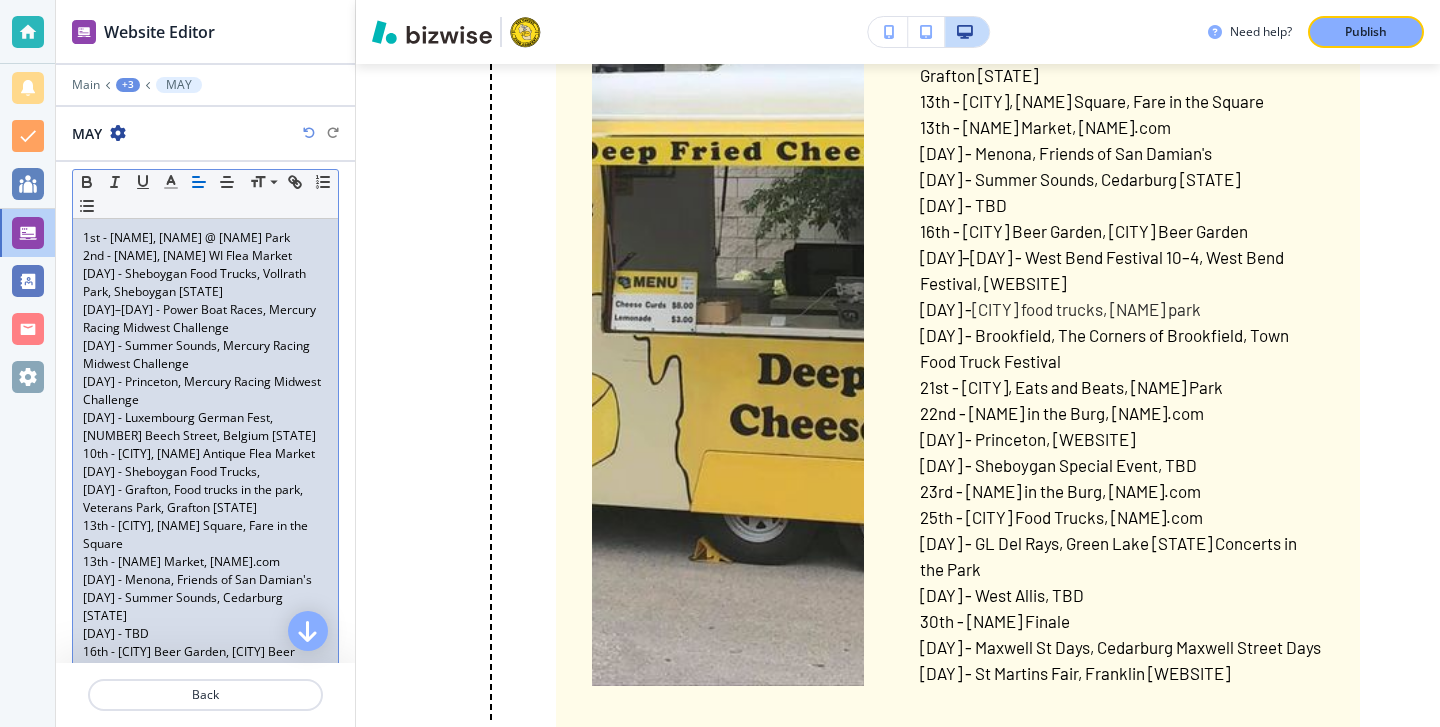 scroll, scrollTop: 317, scrollLeft: 0, axis: vertical 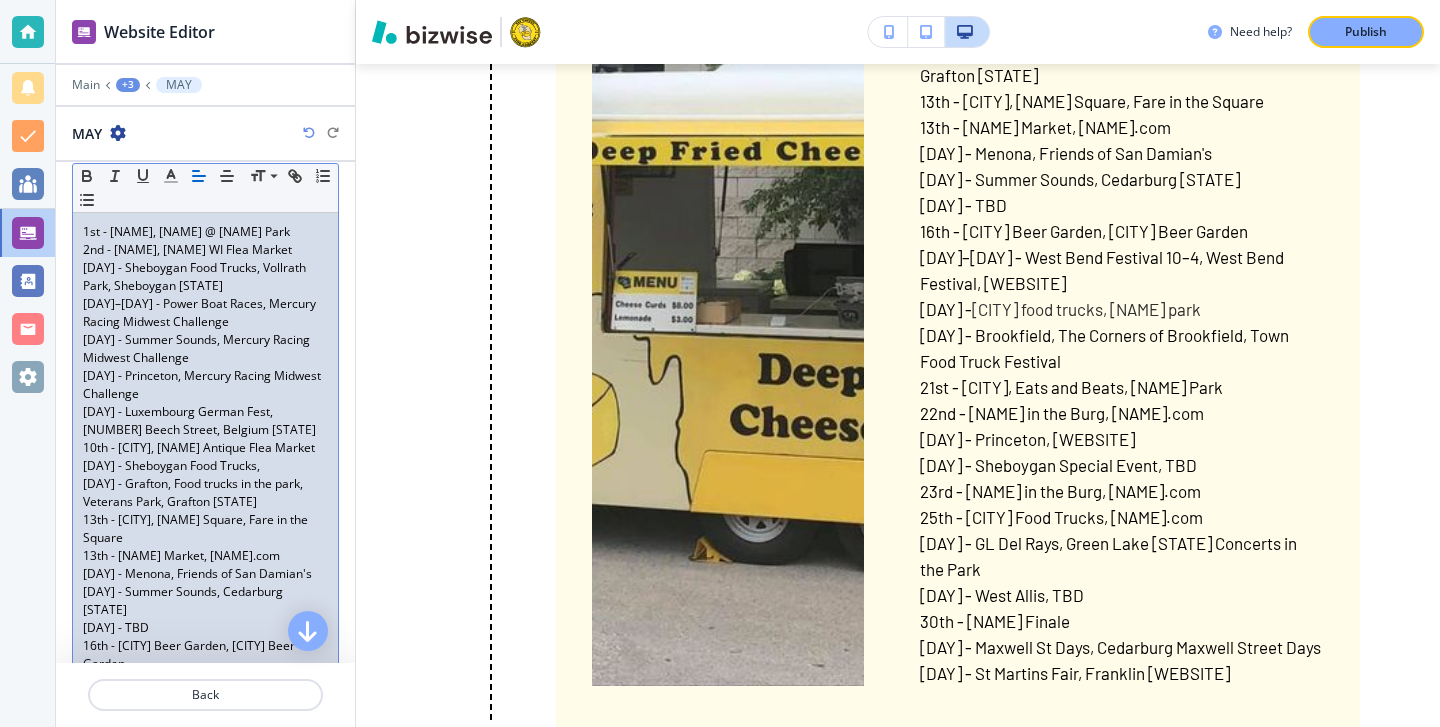 click on "[DAY] - Summer Sounds, Mercury Racing Midwest Challenge" at bounding box center (205, 349) 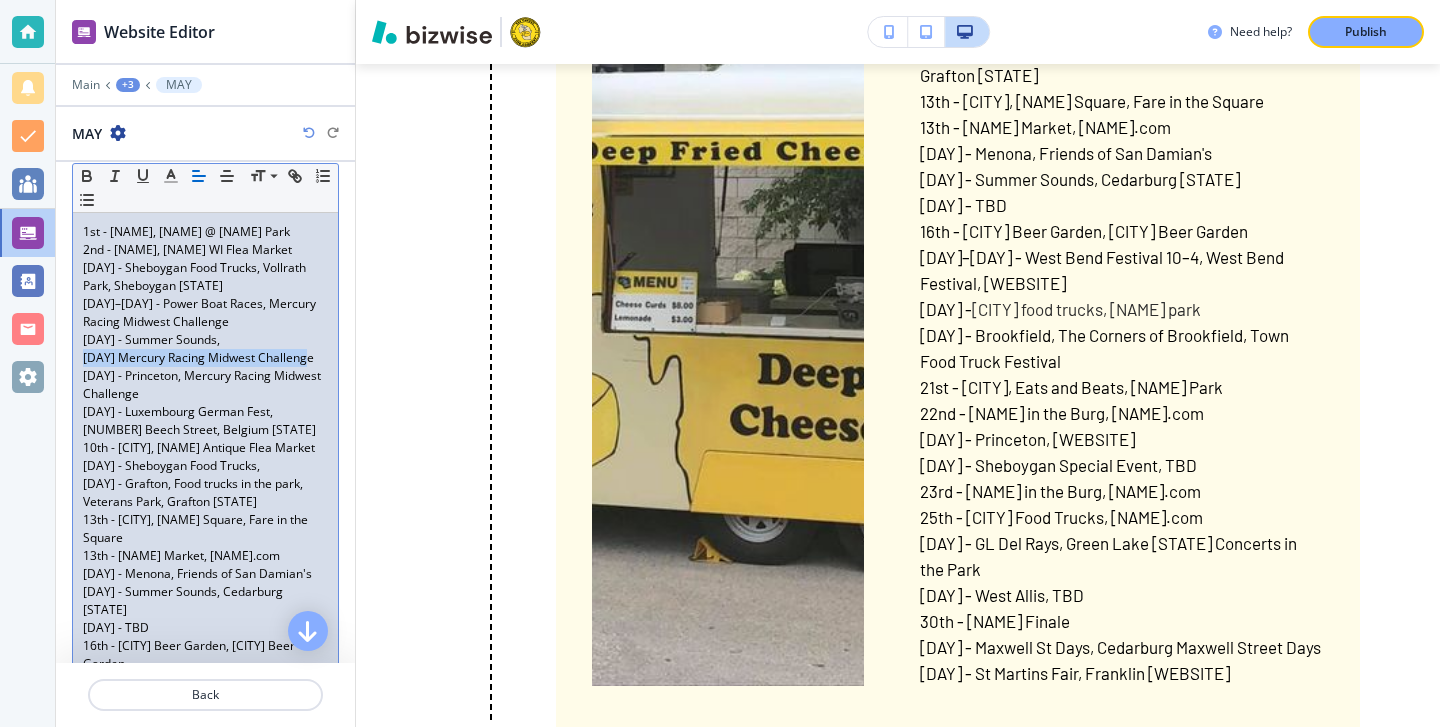 drag, startPoint x: 303, startPoint y: 381, endPoint x: 84, endPoint y: 384, distance: 219.02055 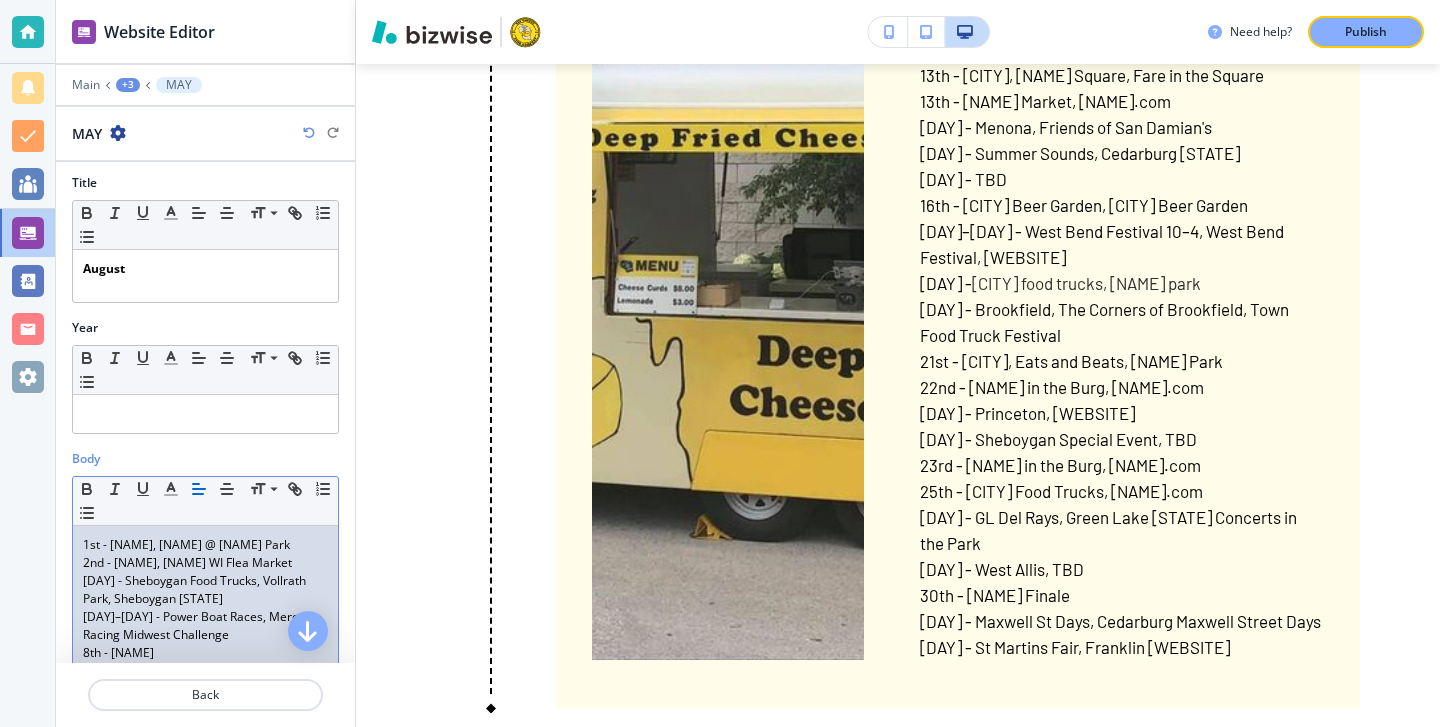 scroll, scrollTop: 0, scrollLeft: 0, axis: both 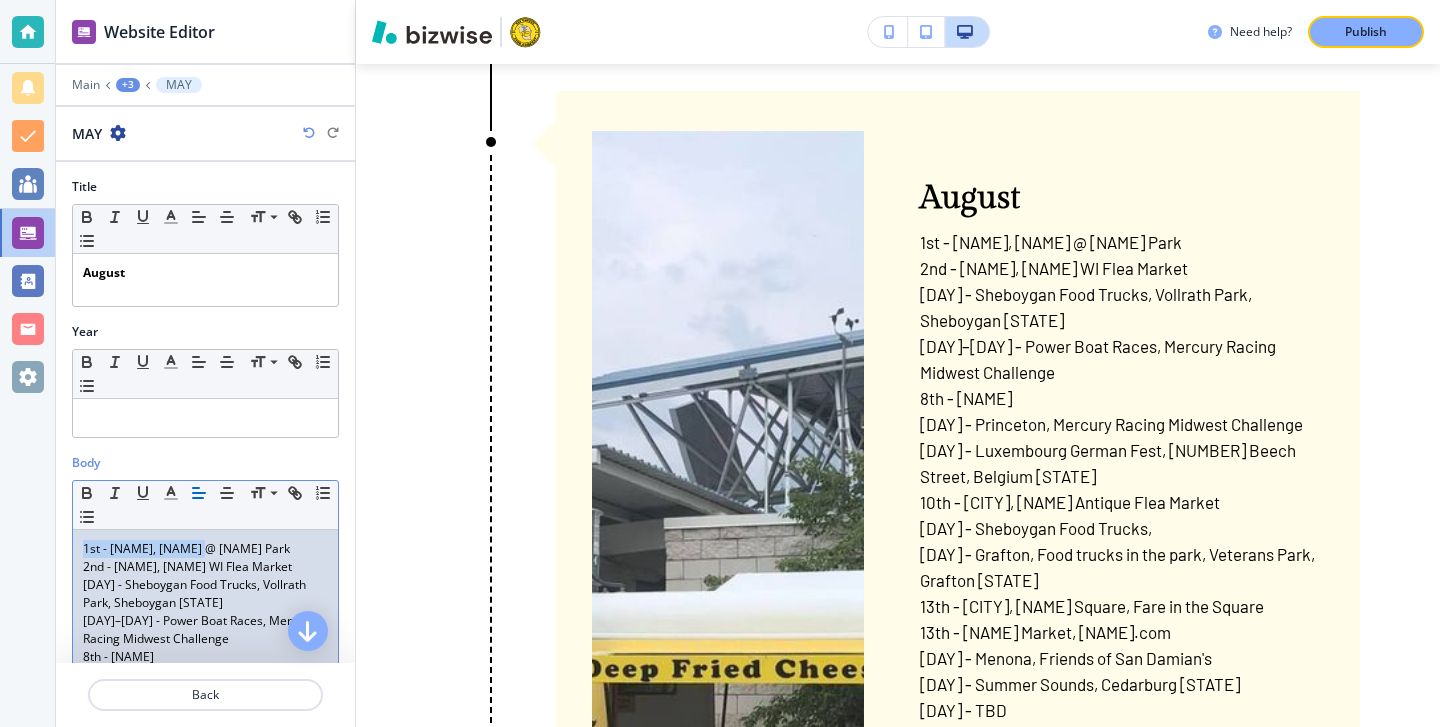 drag, startPoint x: 211, startPoint y: 549, endPoint x: 134, endPoint y: 538, distance: 77.781746 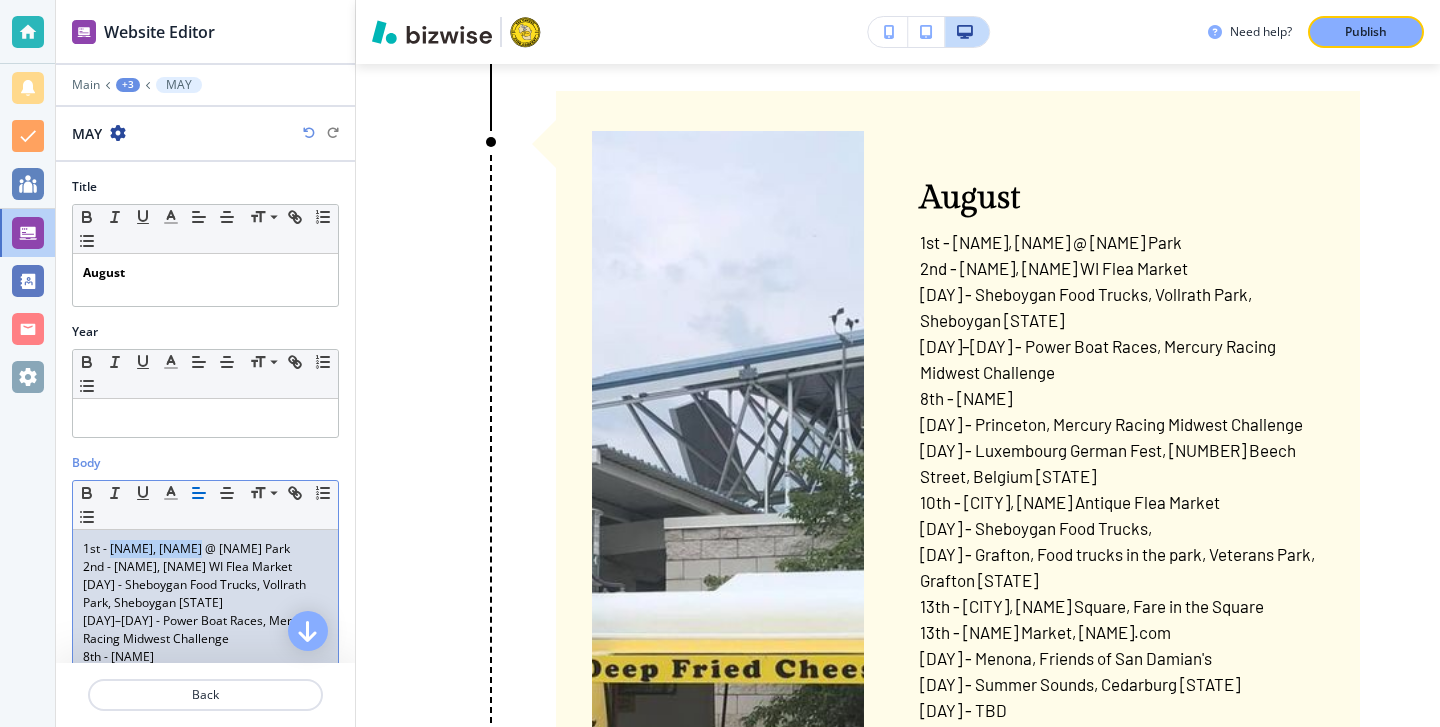drag, startPoint x: 205, startPoint y: 551, endPoint x: 111, endPoint y: 550, distance: 94.00532 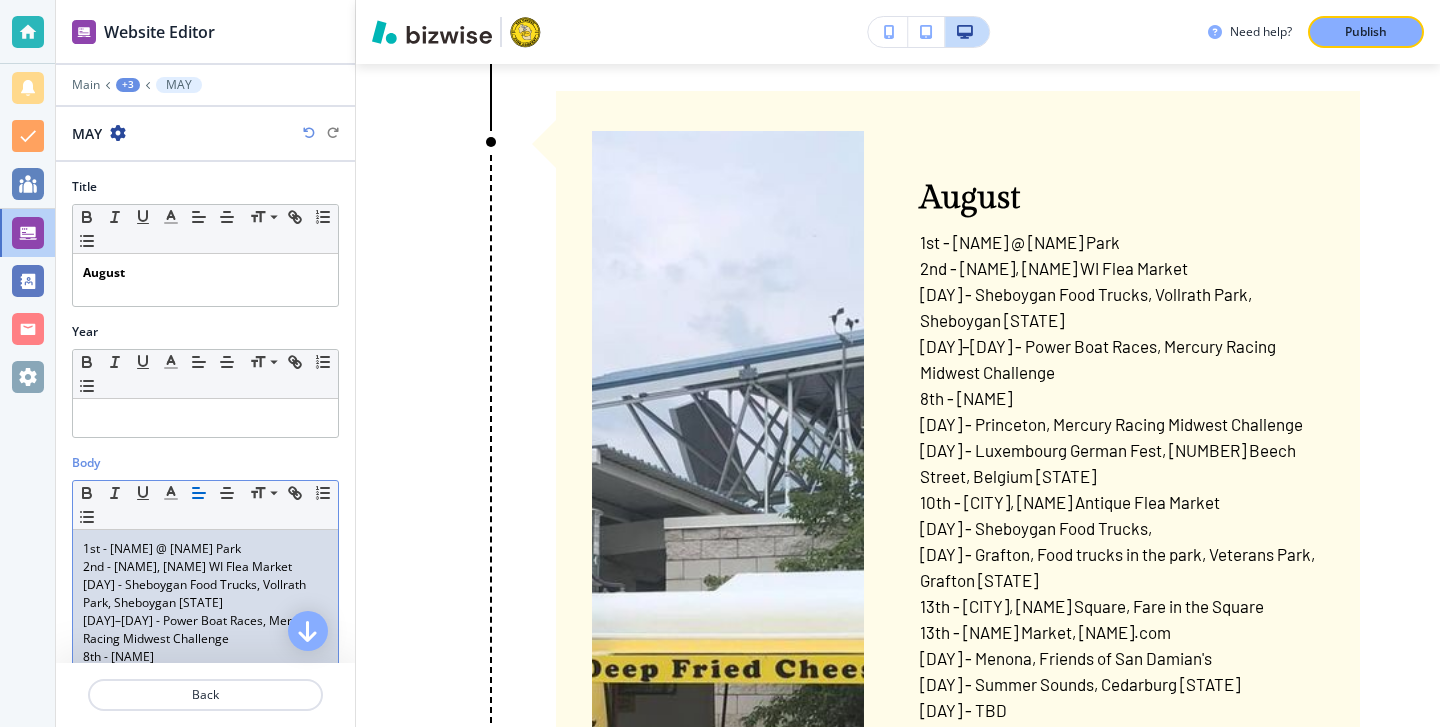 click on "1st - [NAME] @ [NAME] Park" at bounding box center (205, 549) 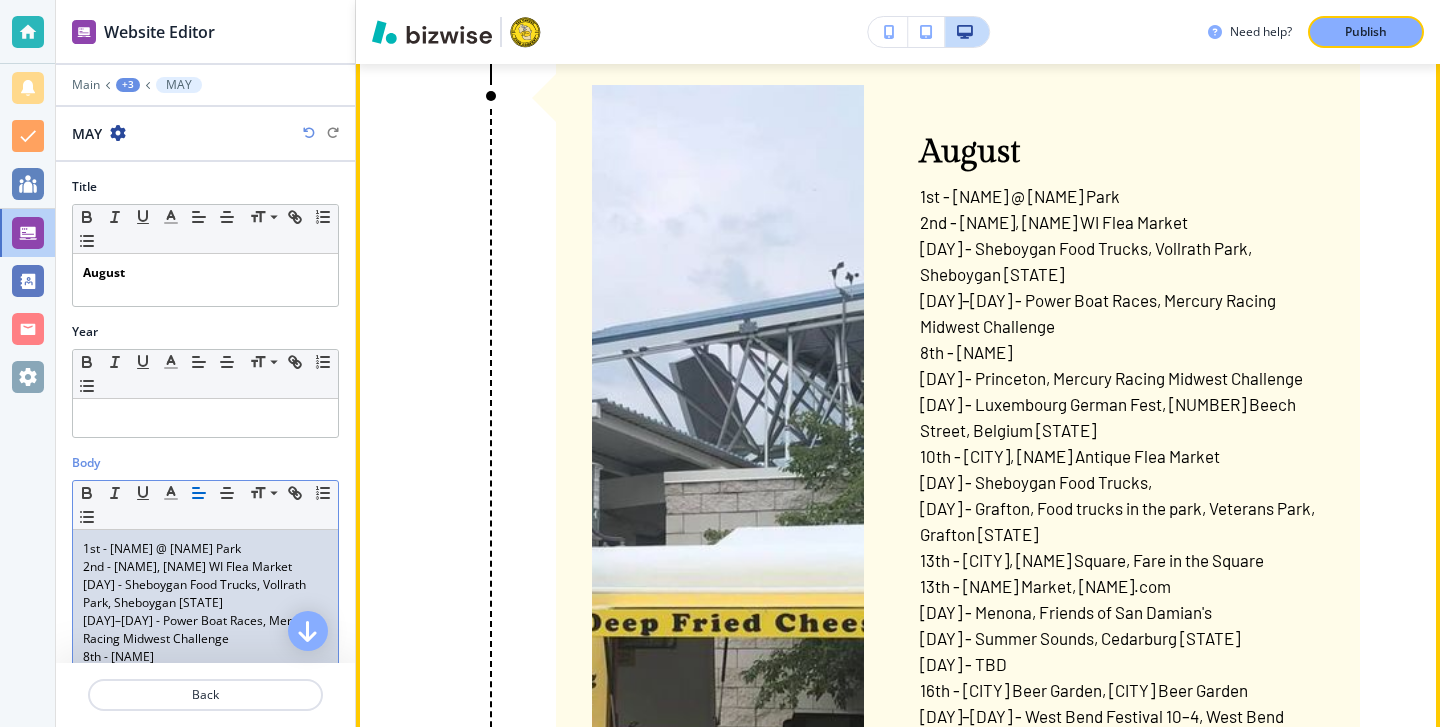 scroll, scrollTop: 2122, scrollLeft: 0, axis: vertical 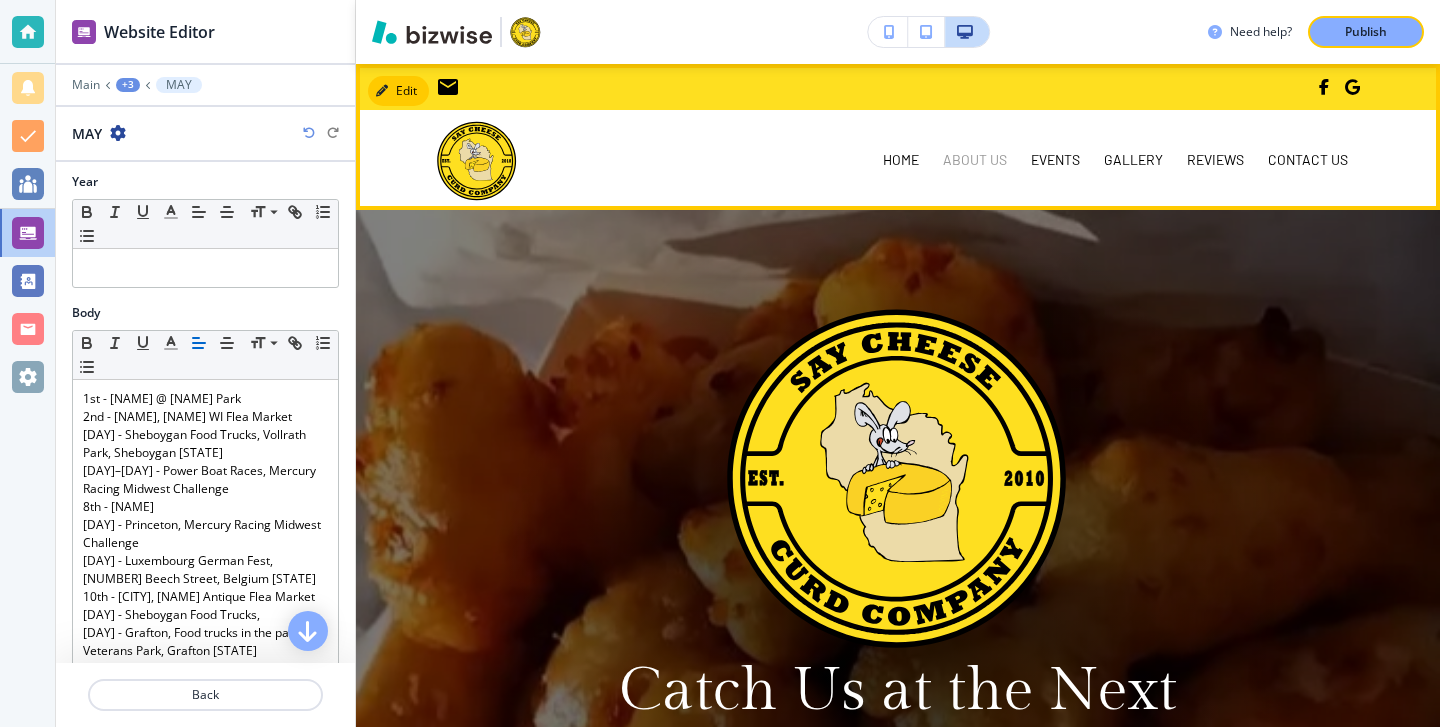 click on "ABOUT US" at bounding box center (975, 160) 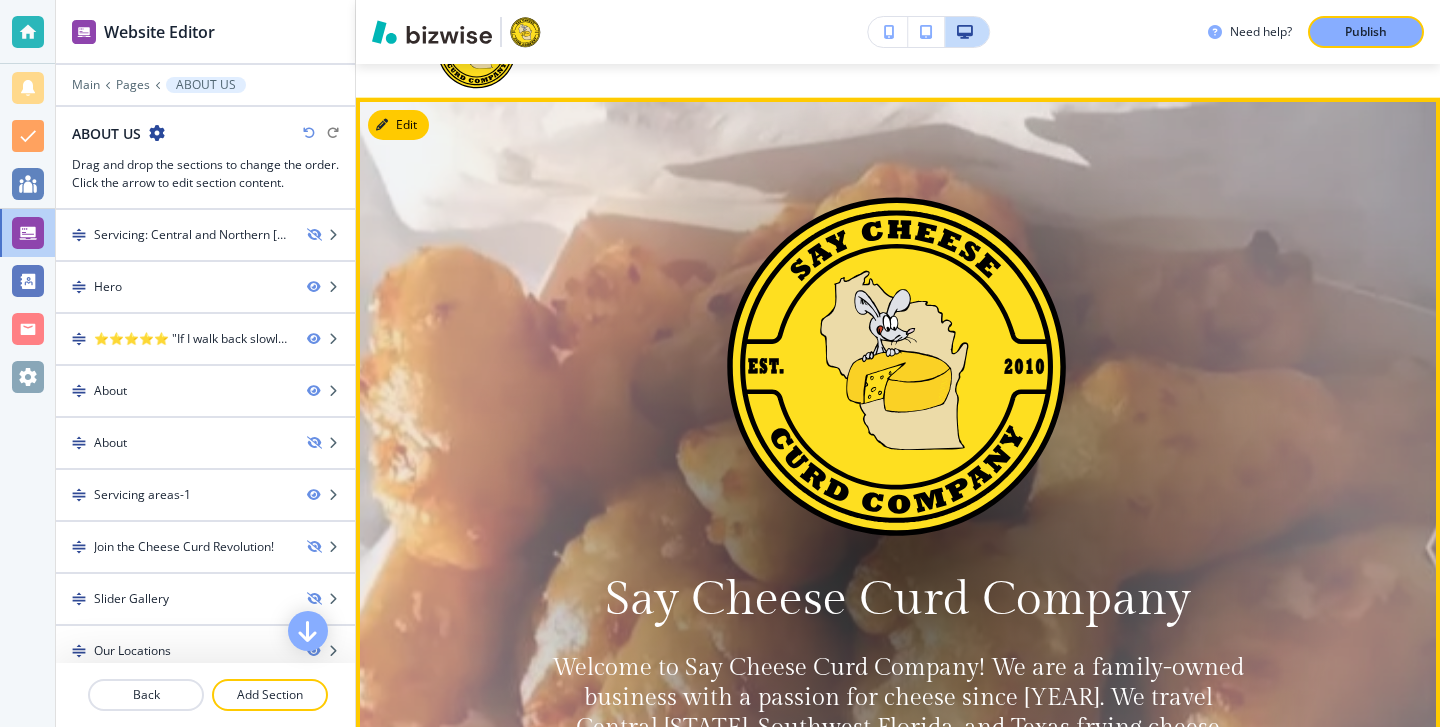 scroll, scrollTop: 0, scrollLeft: 0, axis: both 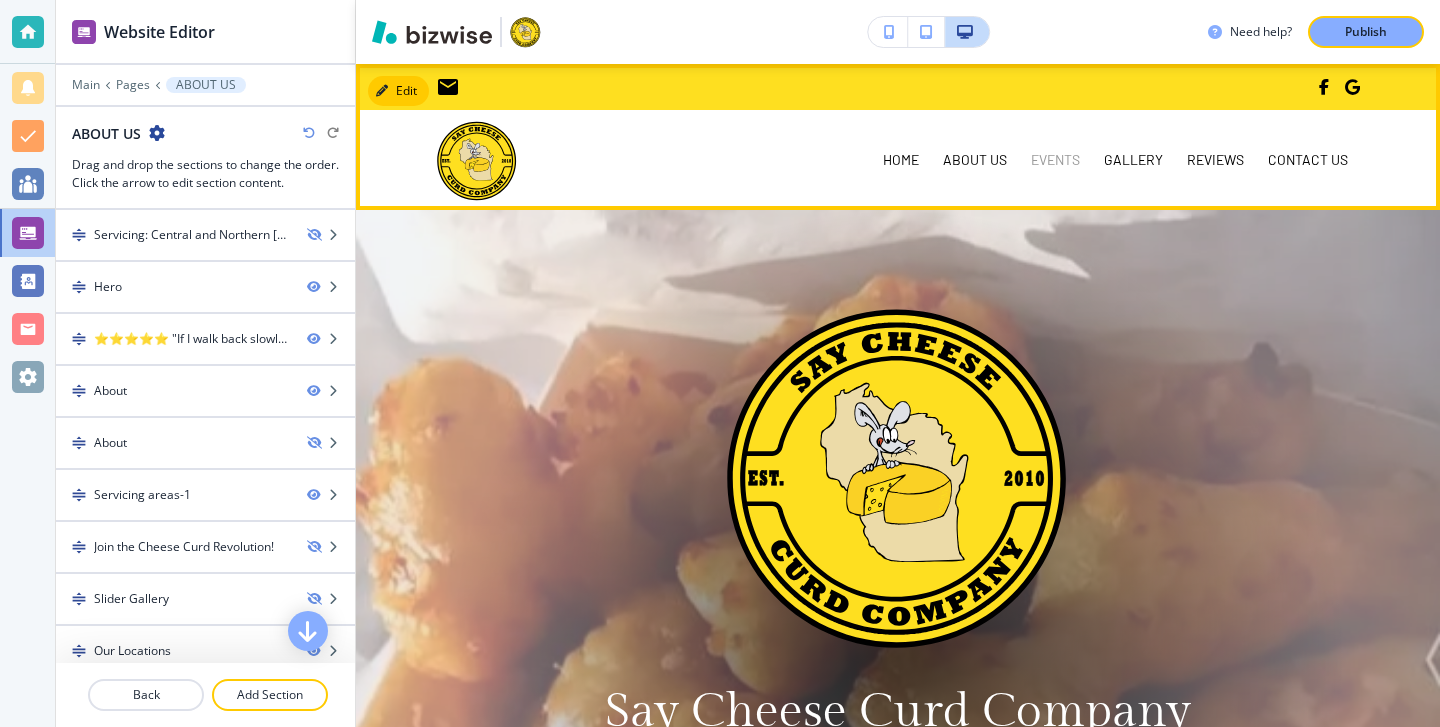 click on "EVENTS" at bounding box center [1055, 160] 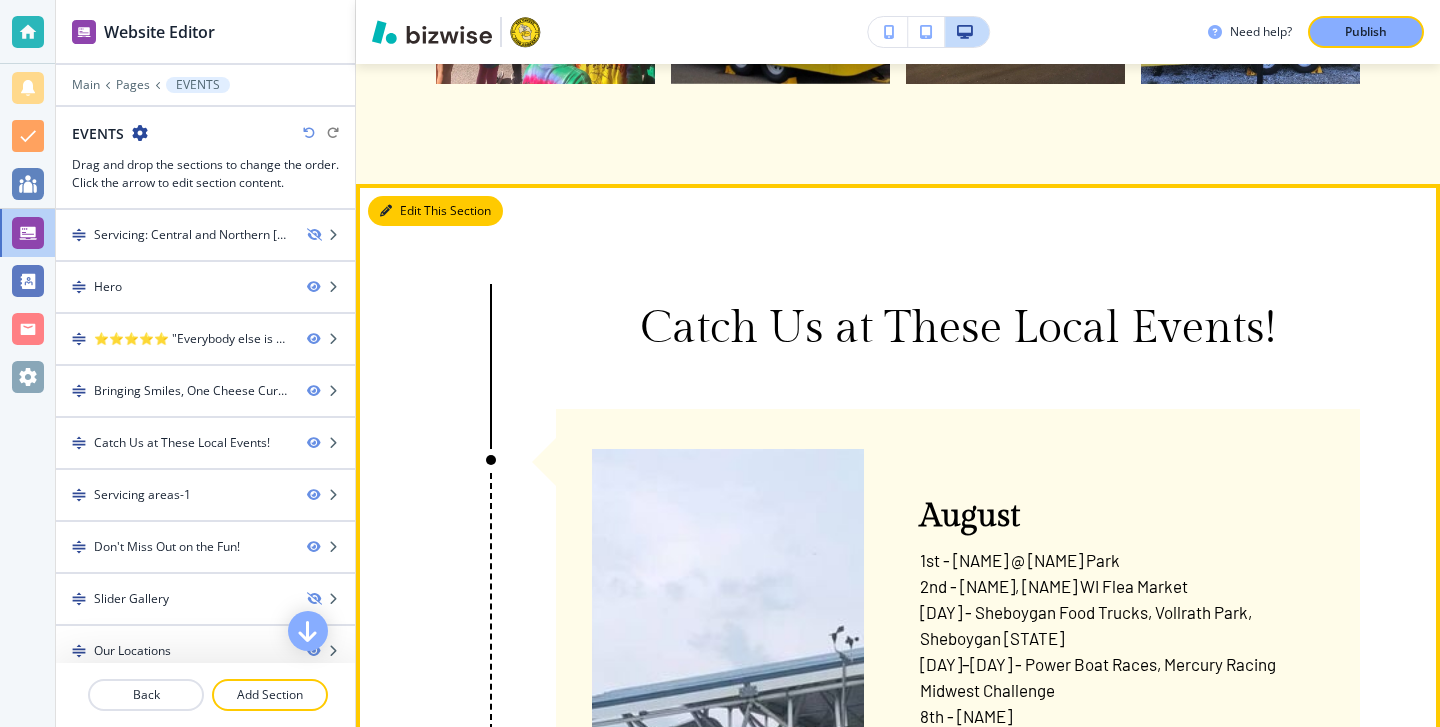 click on "Edit This Section" at bounding box center (435, 211) 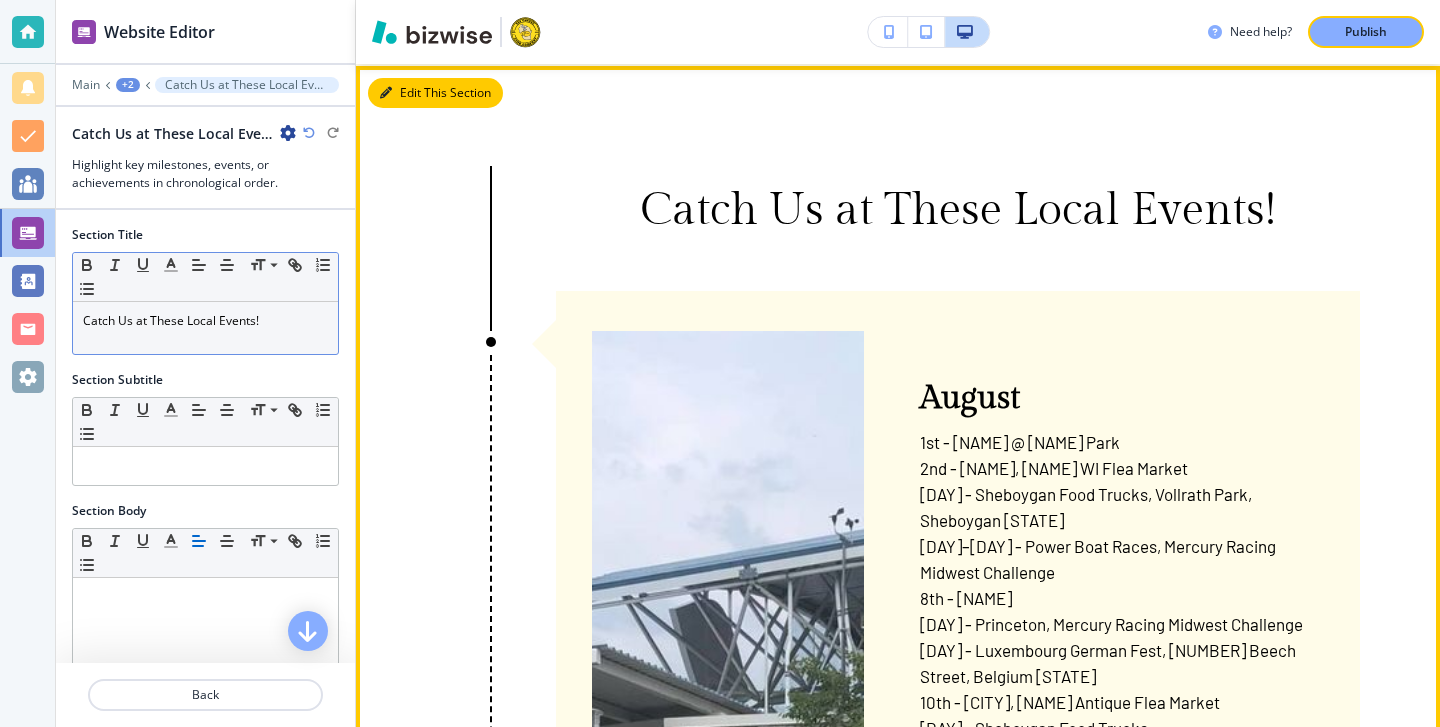 scroll, scrollTop: 1867, scrollLeft: 0, axis: vertical 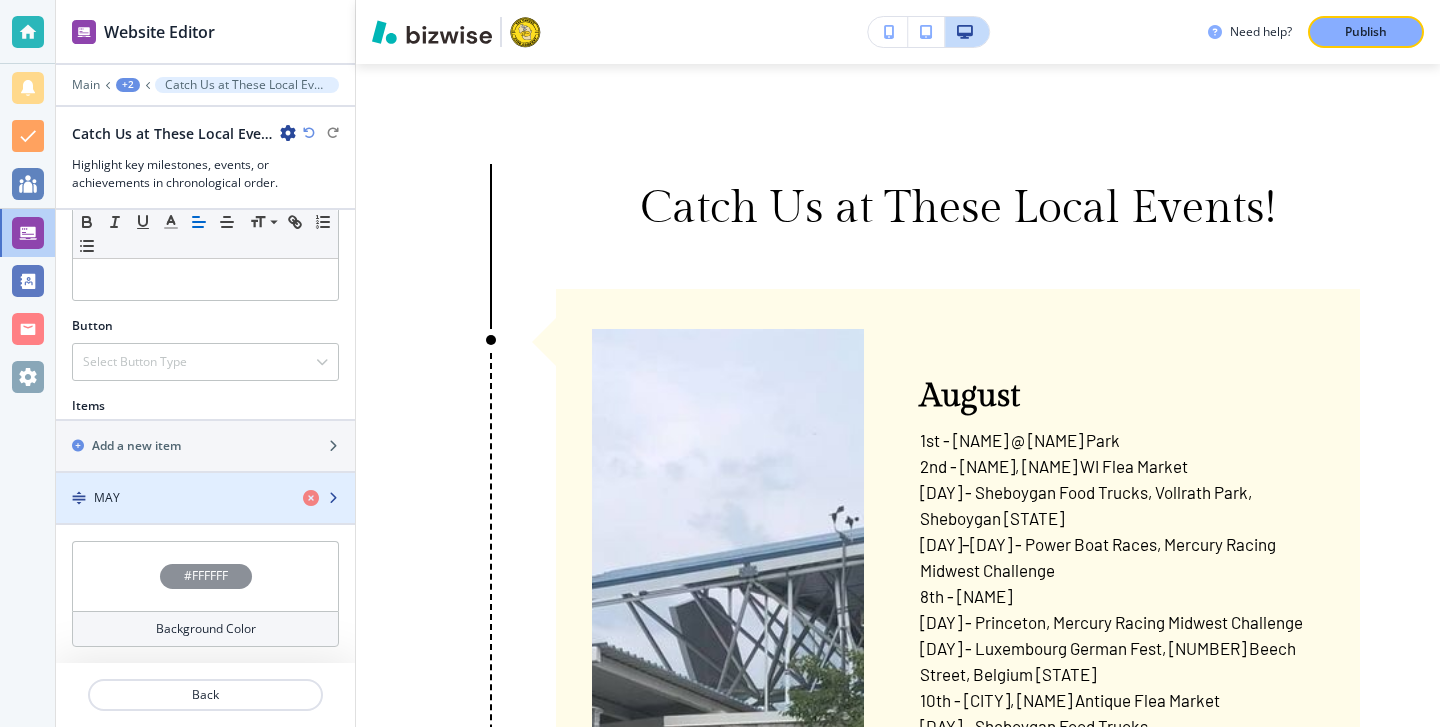 click at bounding box center [205, 481] 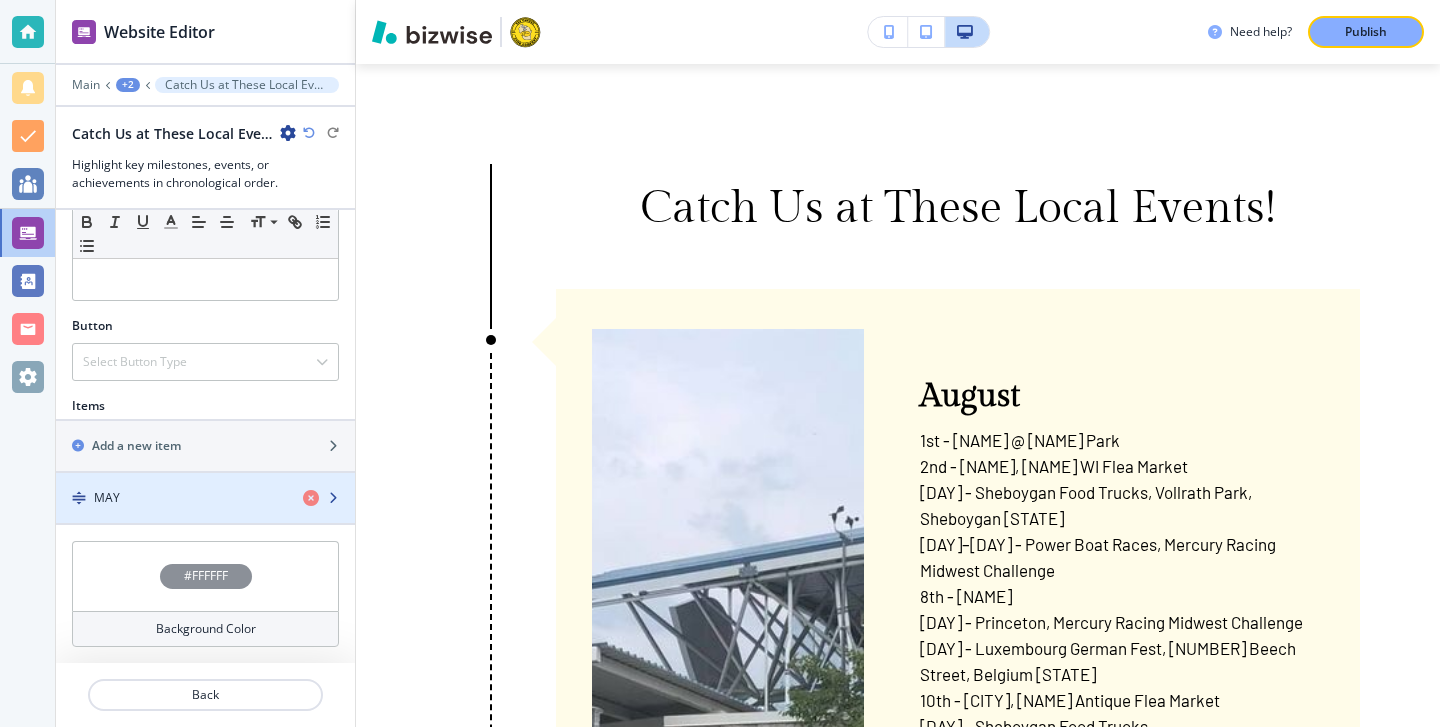 click on "MAY" at bounding box center (171, 498) 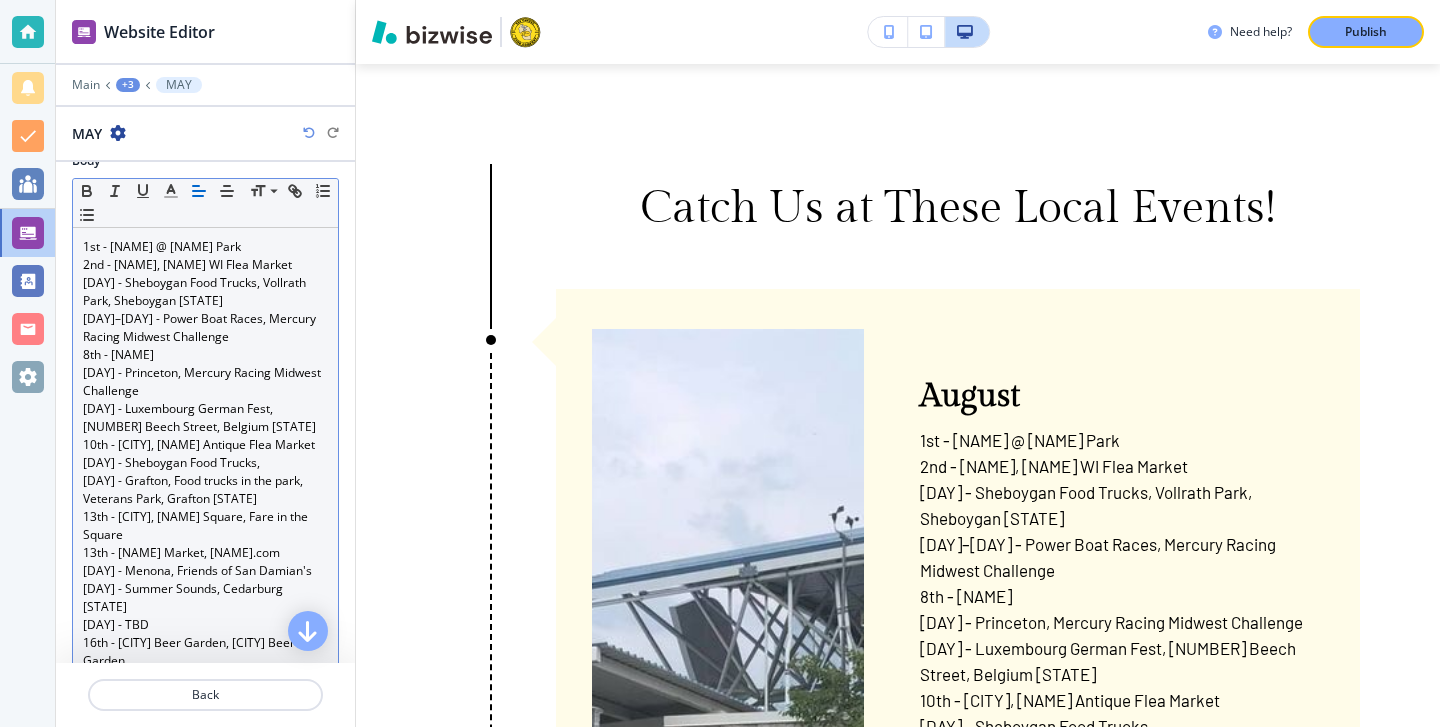 scroll, scrollTop: 303, scrollLeft: 0, axis: vertical 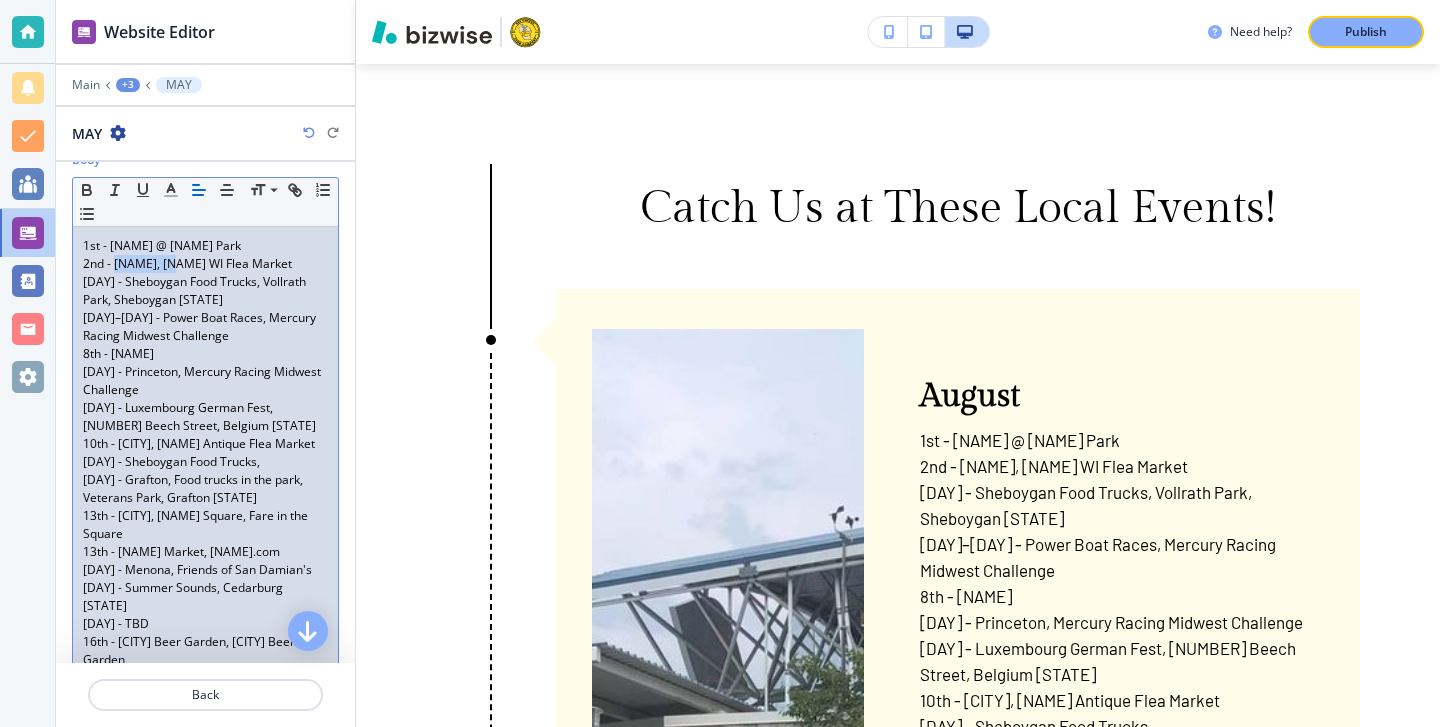 drag, startPoint x: 116, startPoint y: 263, endPoint x: 173, endPoint y: 267, distance: 57.14018 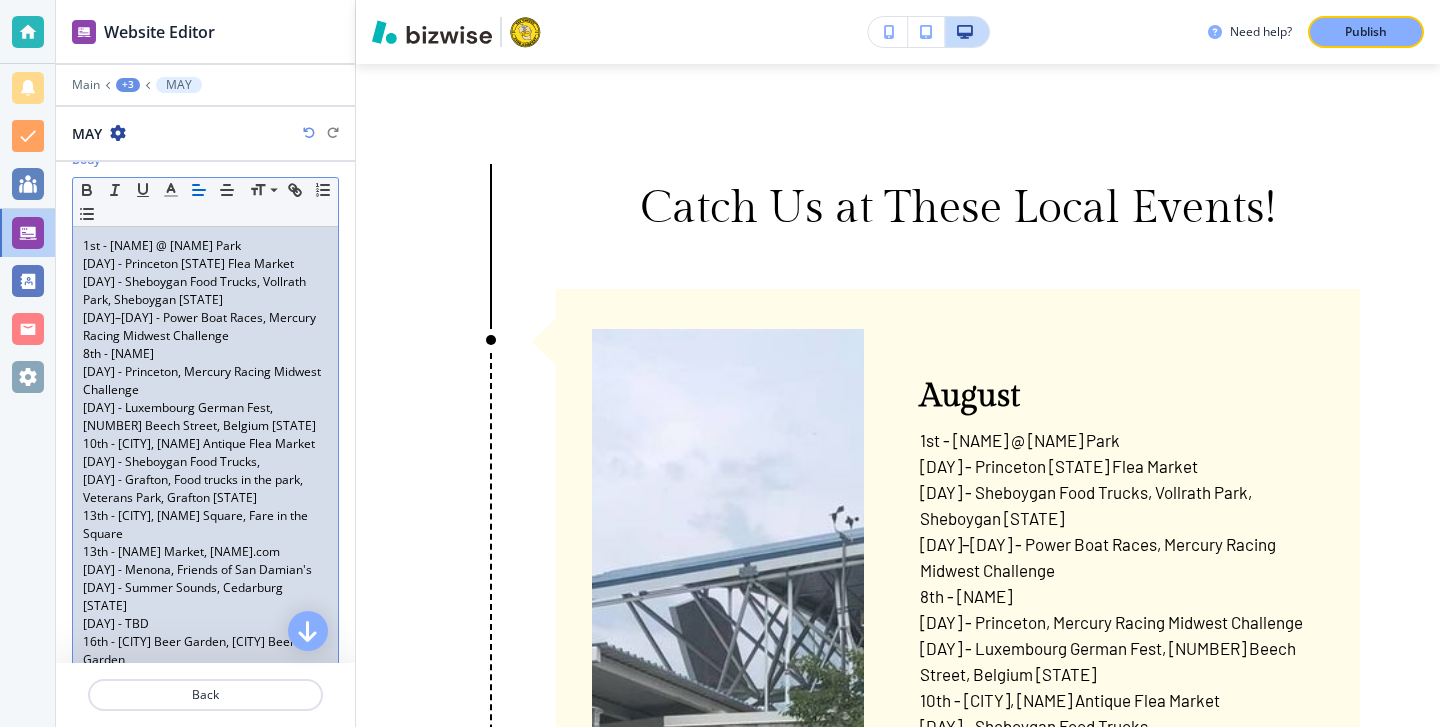 type 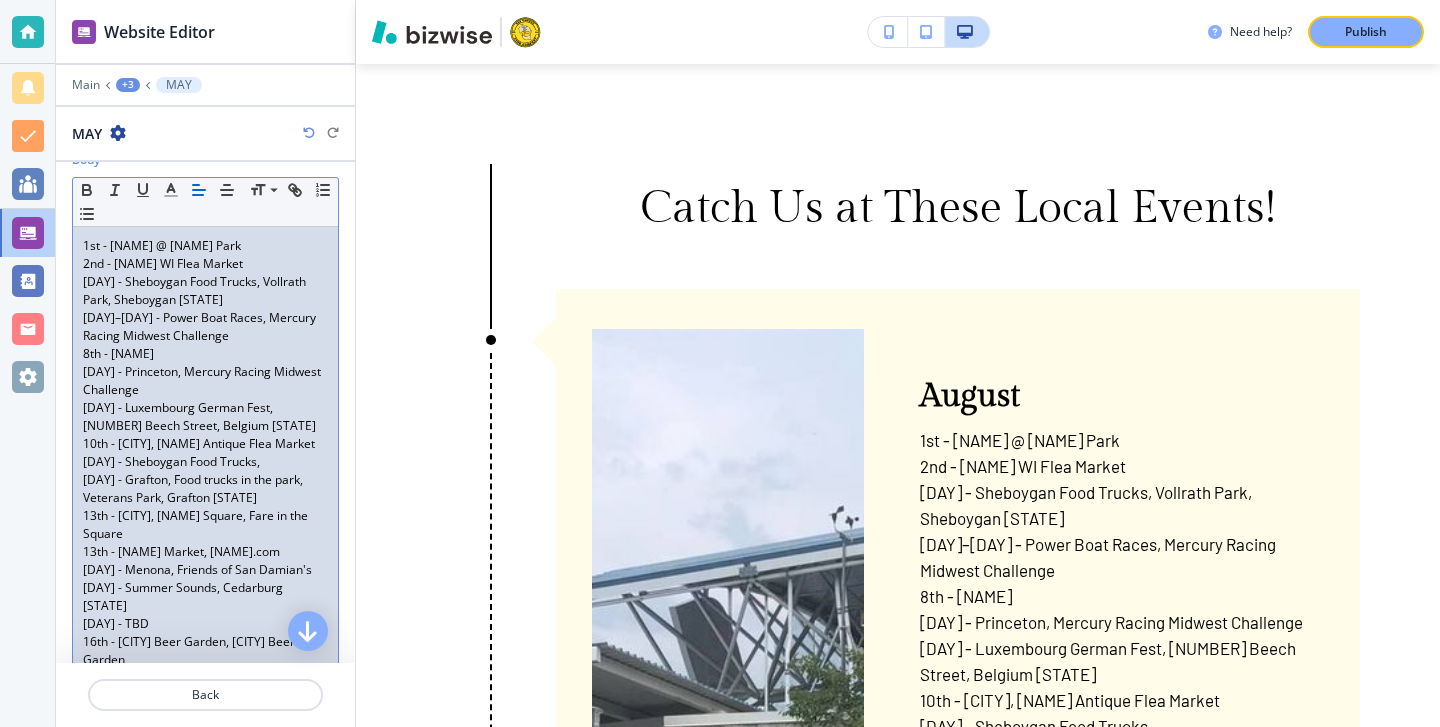 click on "[DAY] - Sheboygan Food Trucks, Vollrath Park, Sheboygan [STATE]" at bounding box center (205, 291) 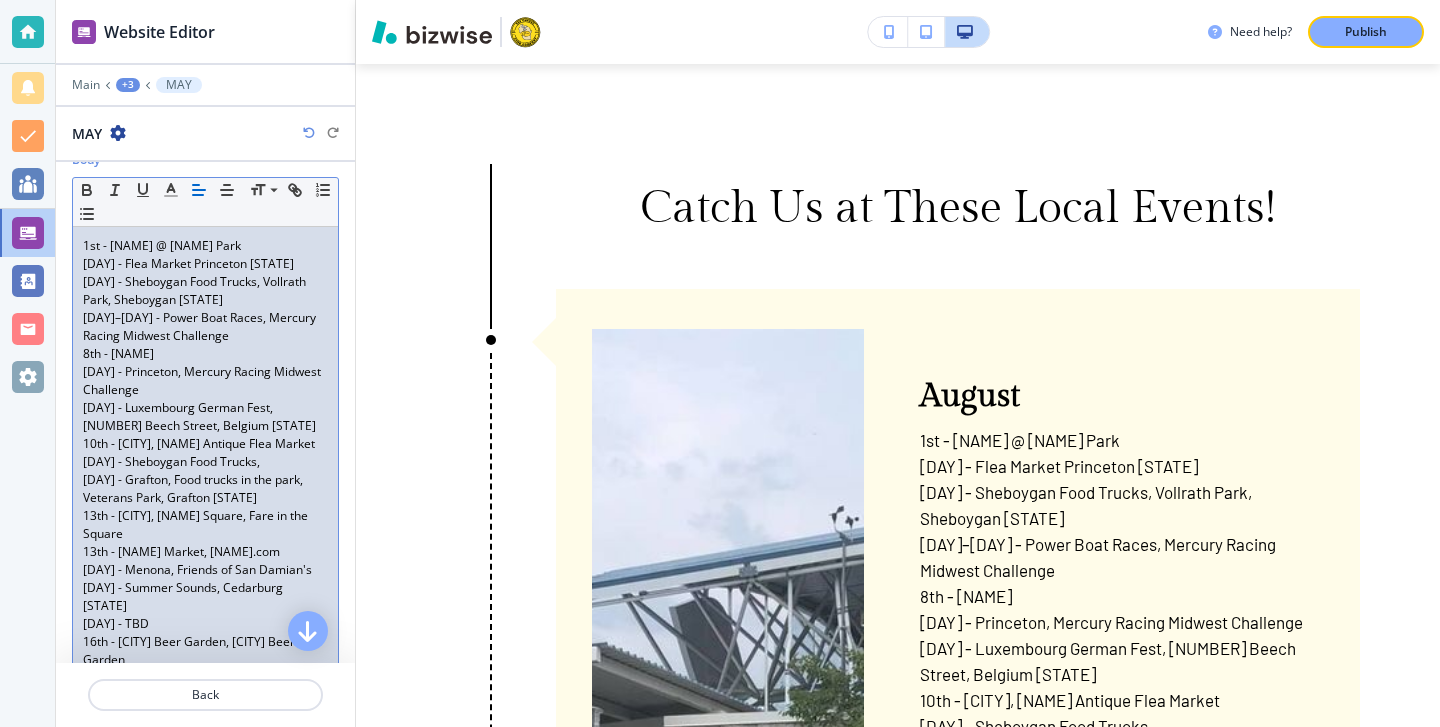 click on "[DAY] - Flea Market Princeton [STATE]" at bounding box center (205, 264) 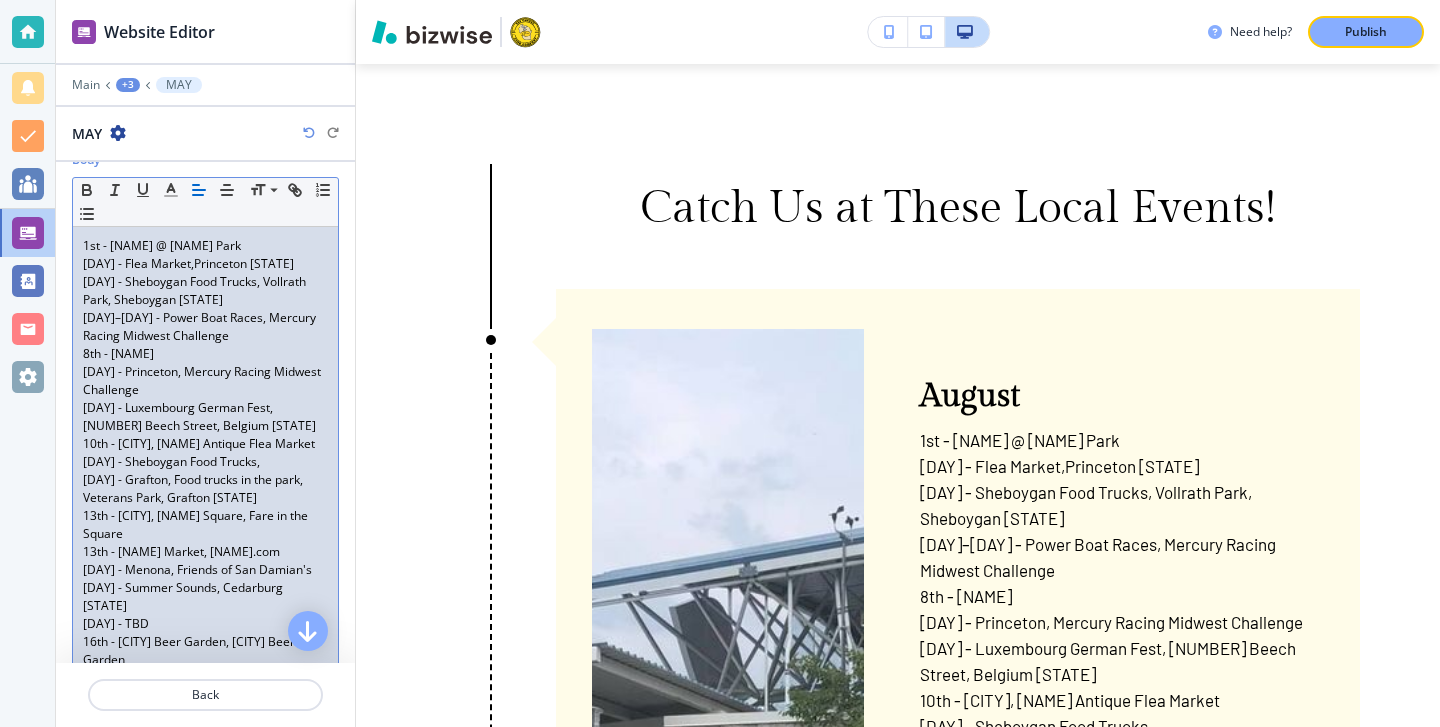 click on "[DAY]–[DAY] - Power Boat Races, Mercury Racing Midwest Challenge" at bounding box center [205, 327] 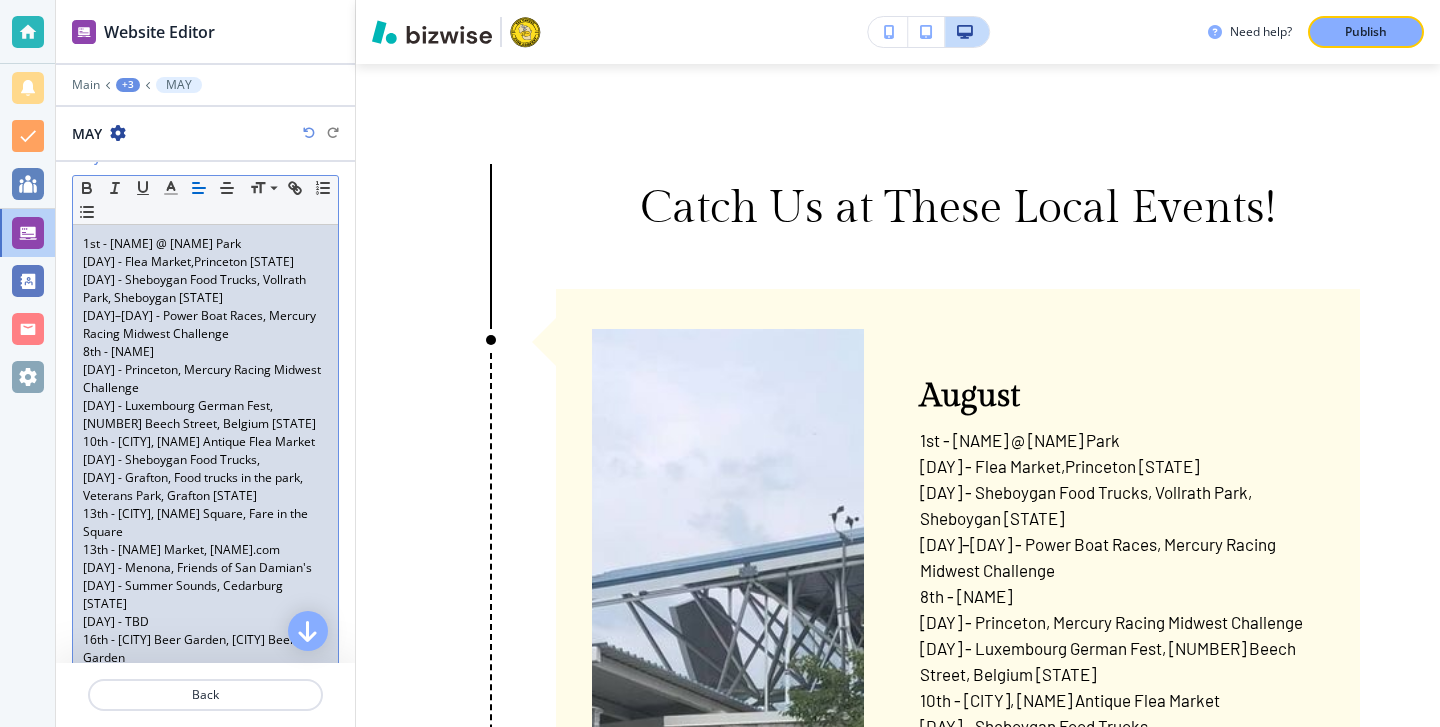 scroll, scrollTop: 286, scrollLeft: 0, axis: vertical 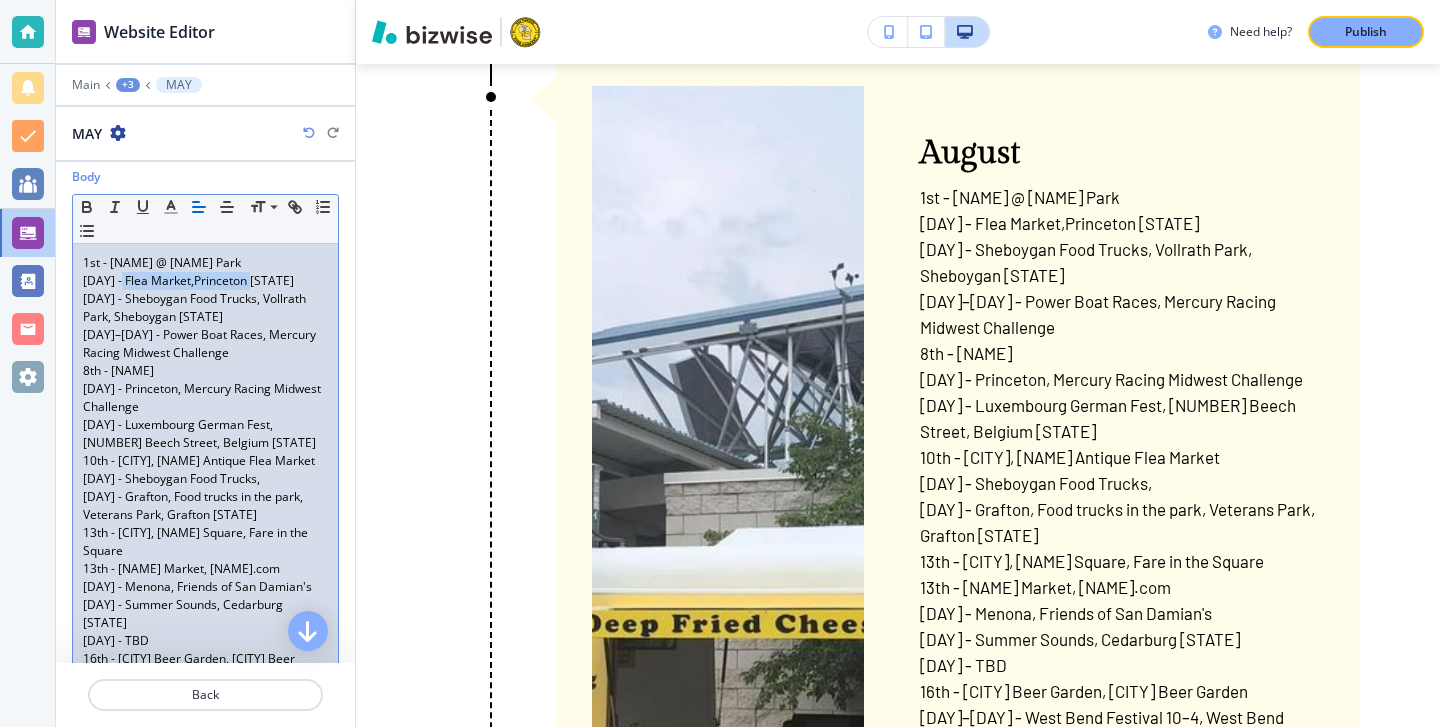 drag, startPoint x: 268, startPoint y: 285, endPoint x: 119, endPoint y: 278, distance: 149.16434 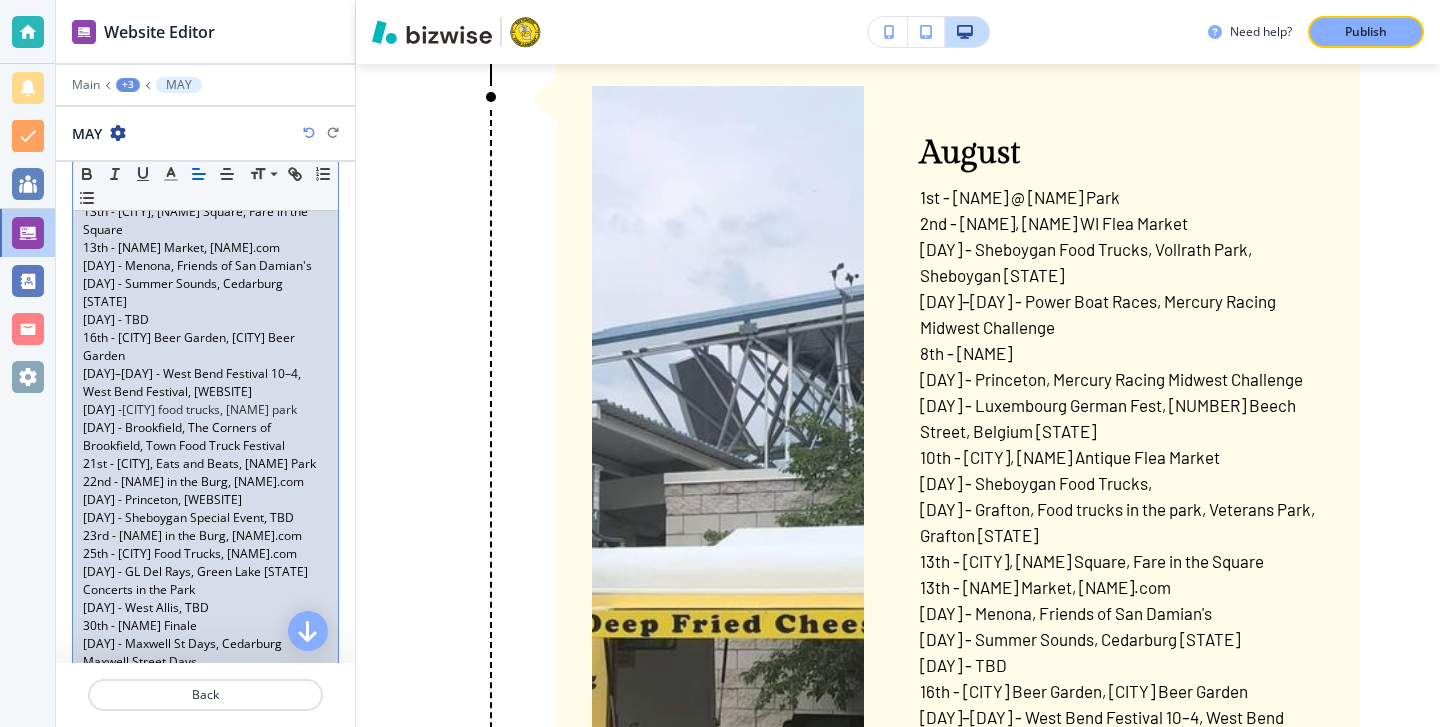 scroll, scrollTop: 603, scrollLeft: 0, axis: vertical 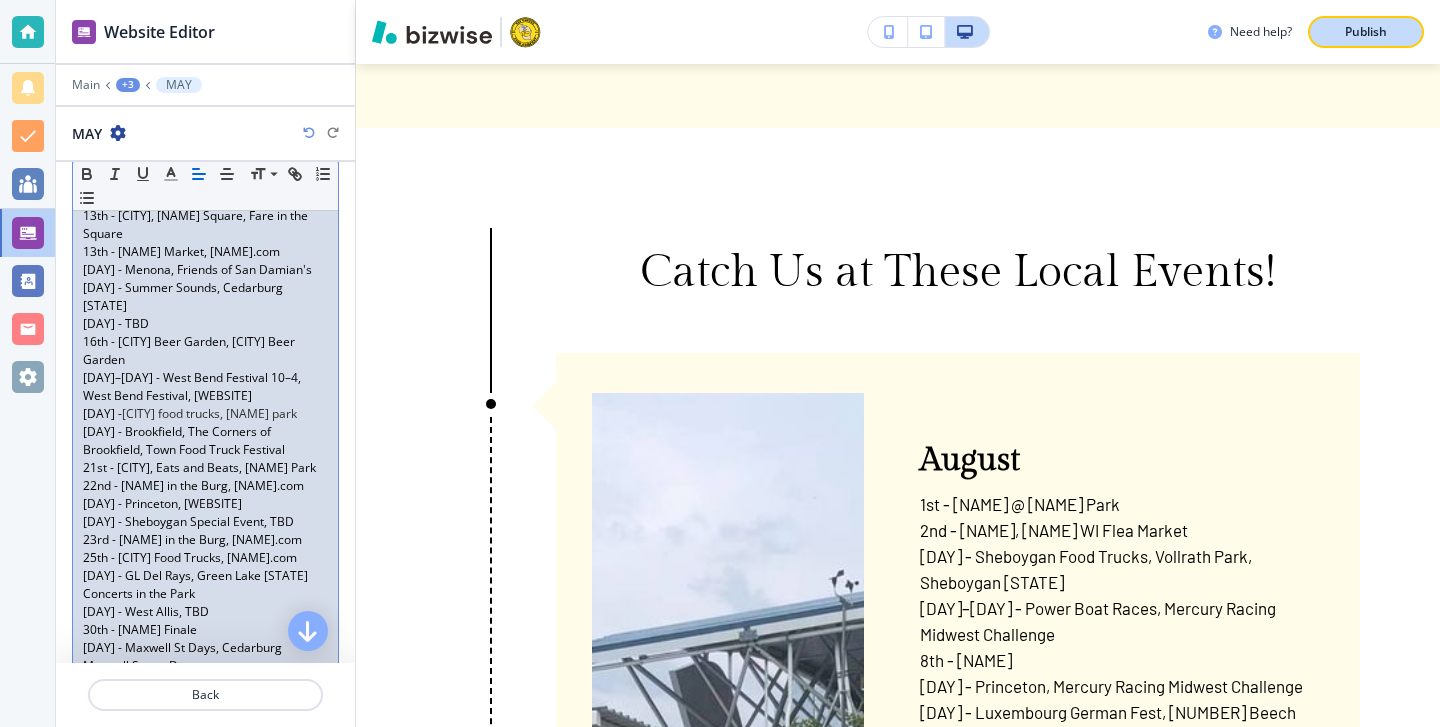 click on "Publish" at bounding box center (1366, 32) 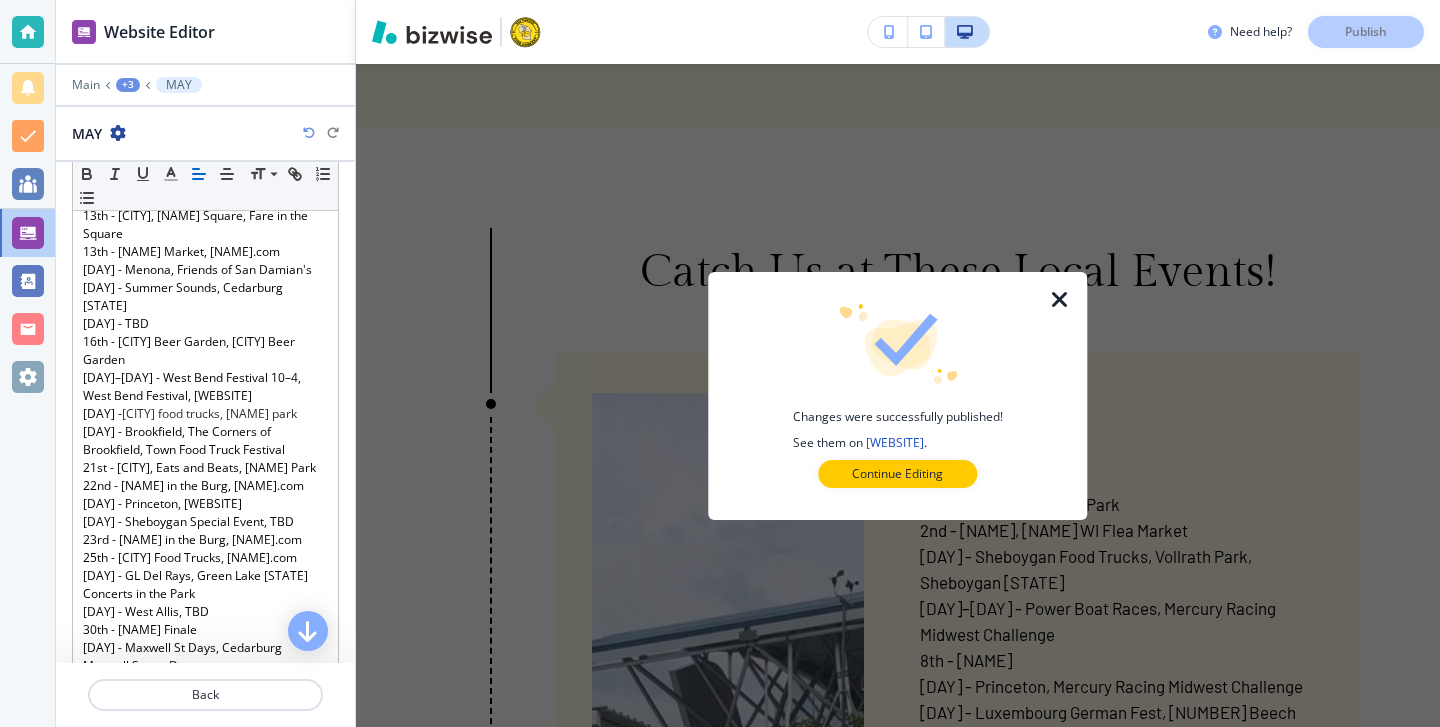 click at bounding box center [1072, 396] 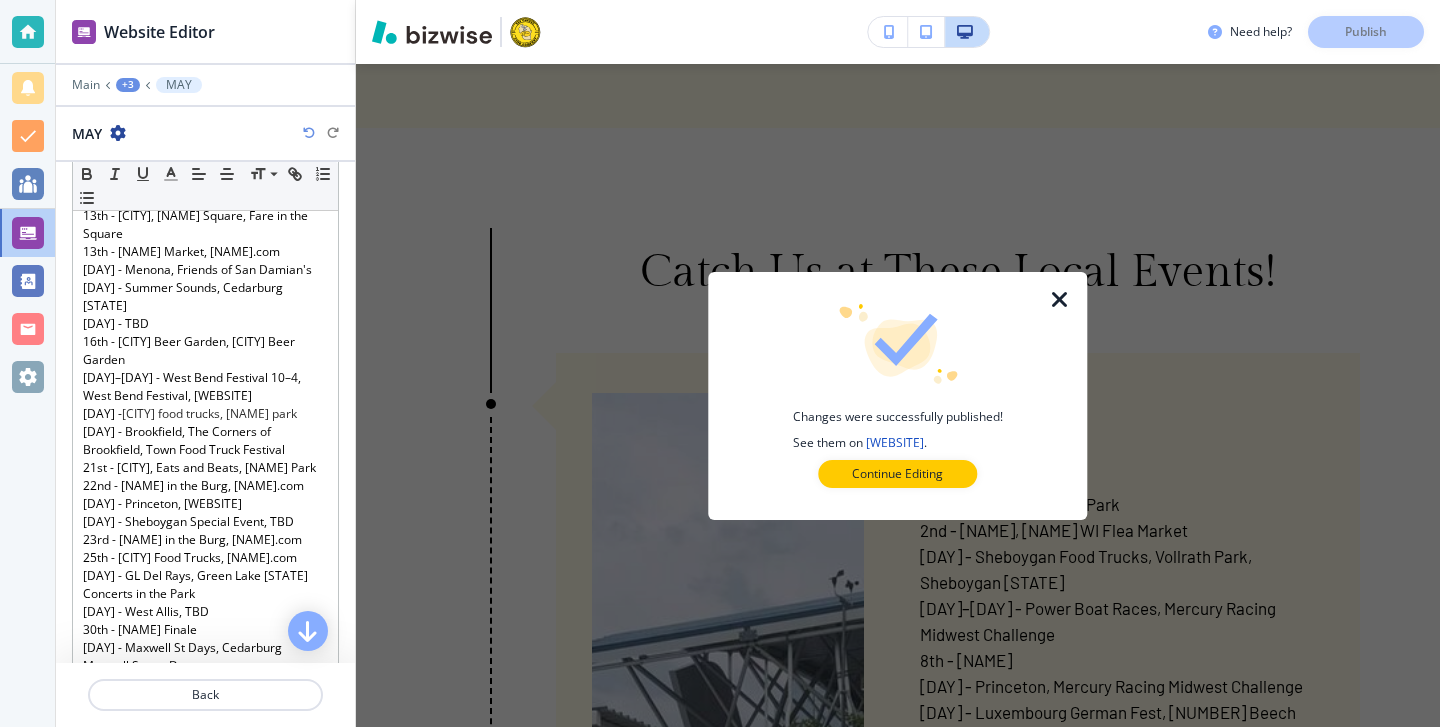 click at bounding box center (1060, 300) 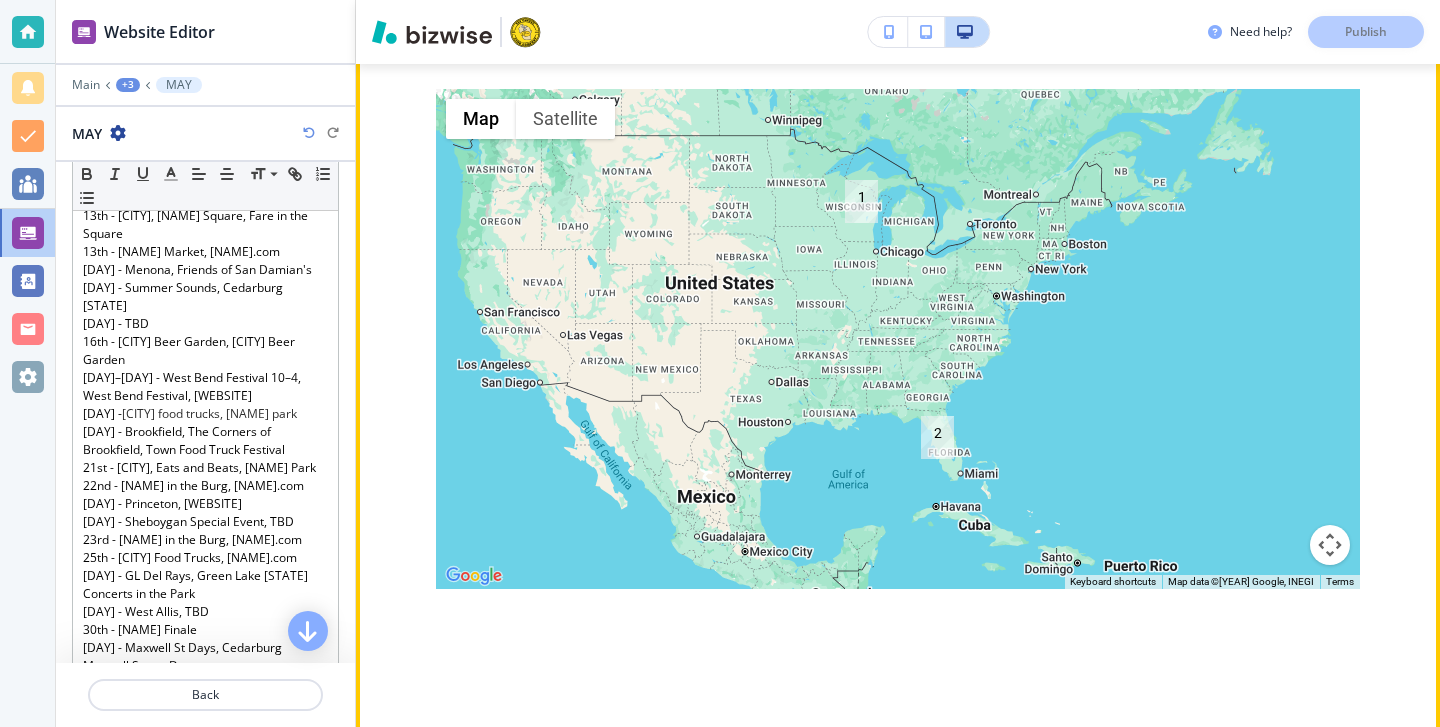 scroll, scrollTop: 4982, scrollLeft: 0, axis: vertical 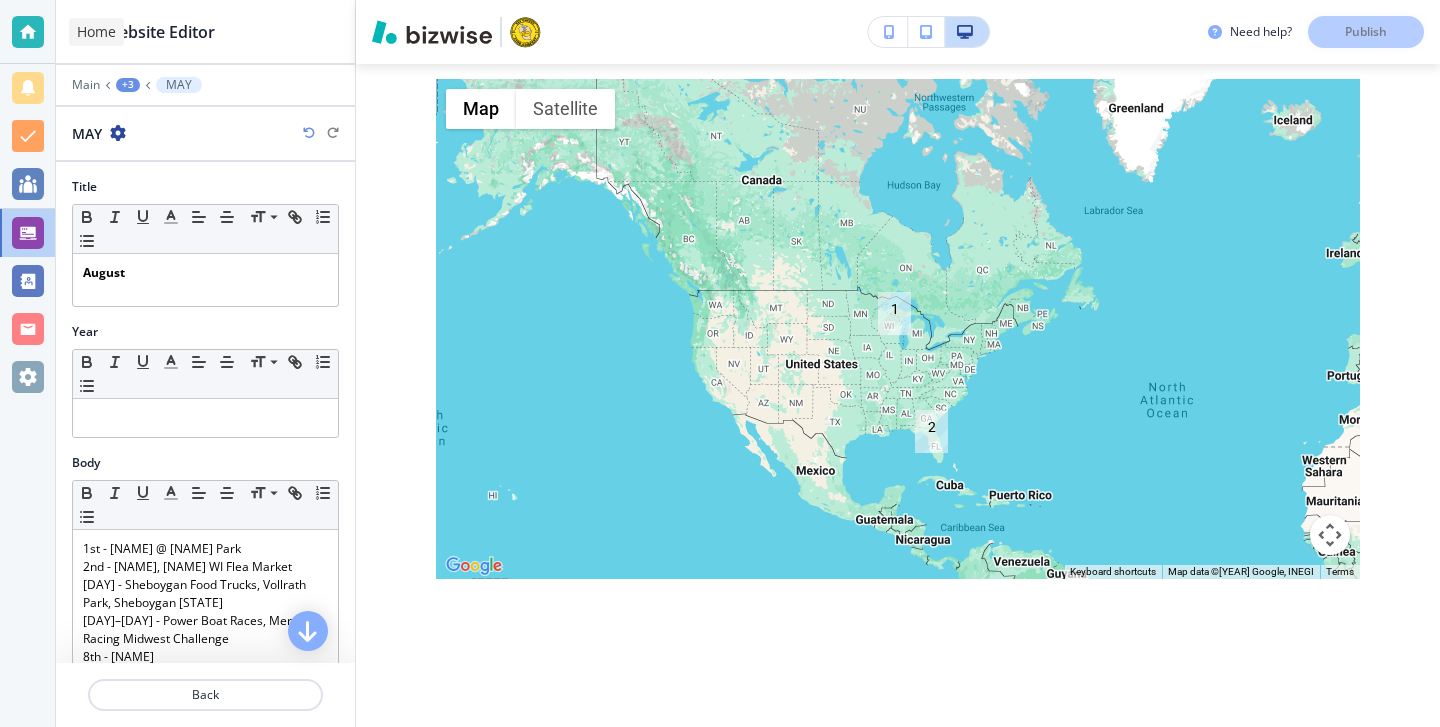 click at bounding box center [27, 32] 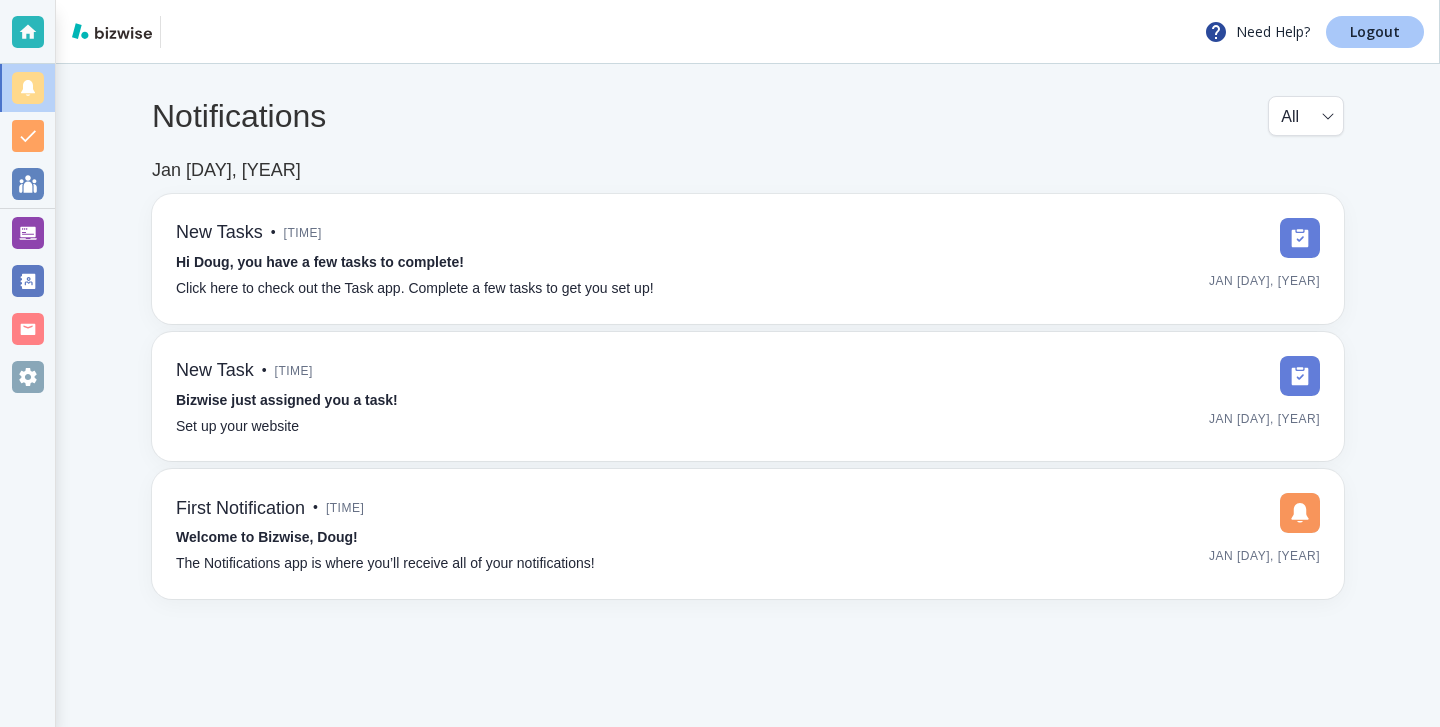 click on "Logout" at bounding box center (1375, 32) 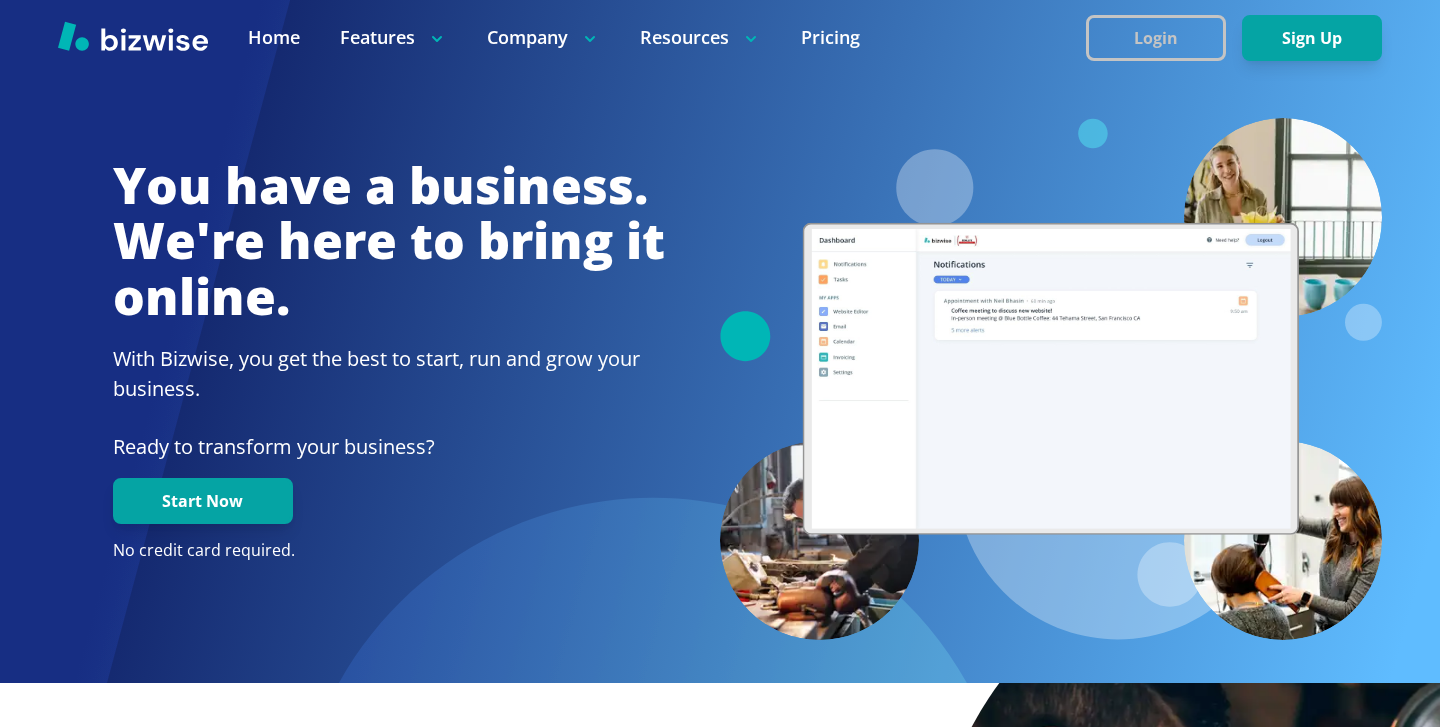 scroll, scrollTop: 0, scrollLeft: 0, axis: both 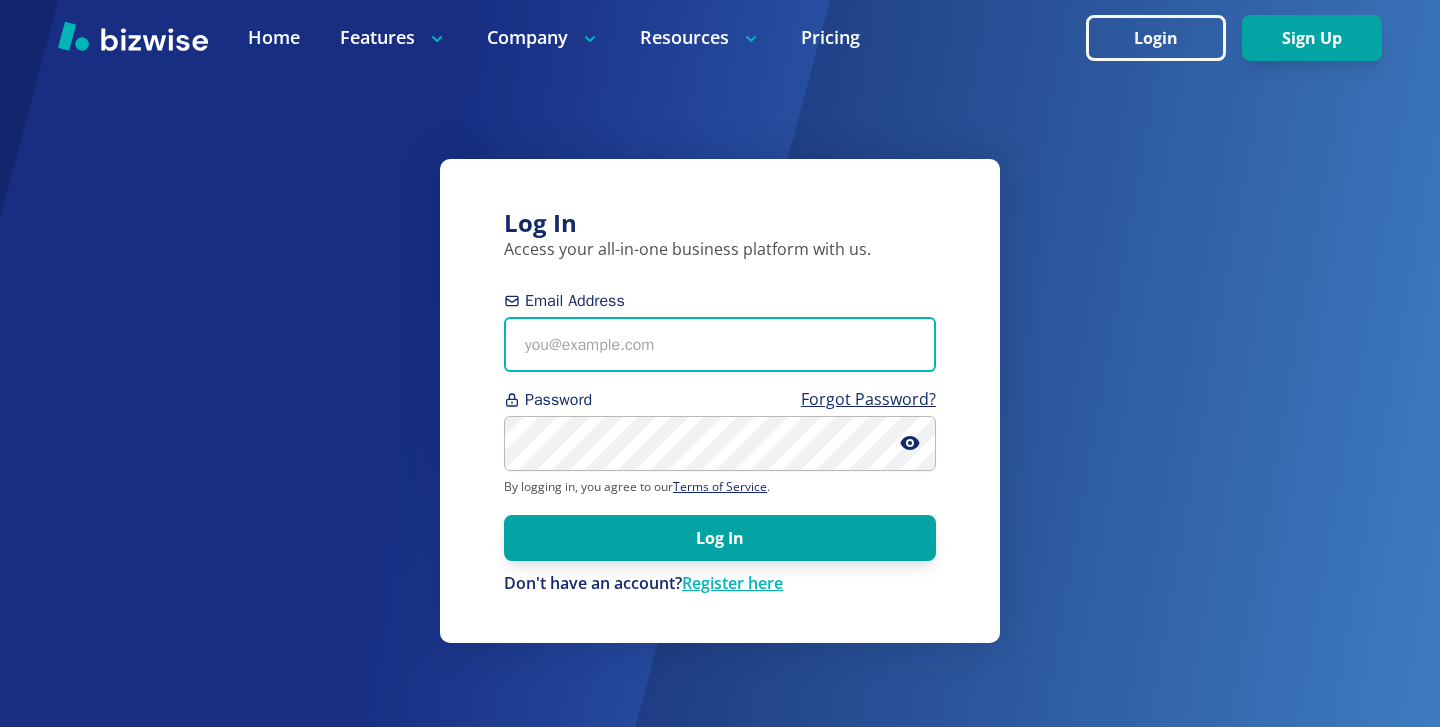 click on "Email Address" at bounding box center [720, 344] 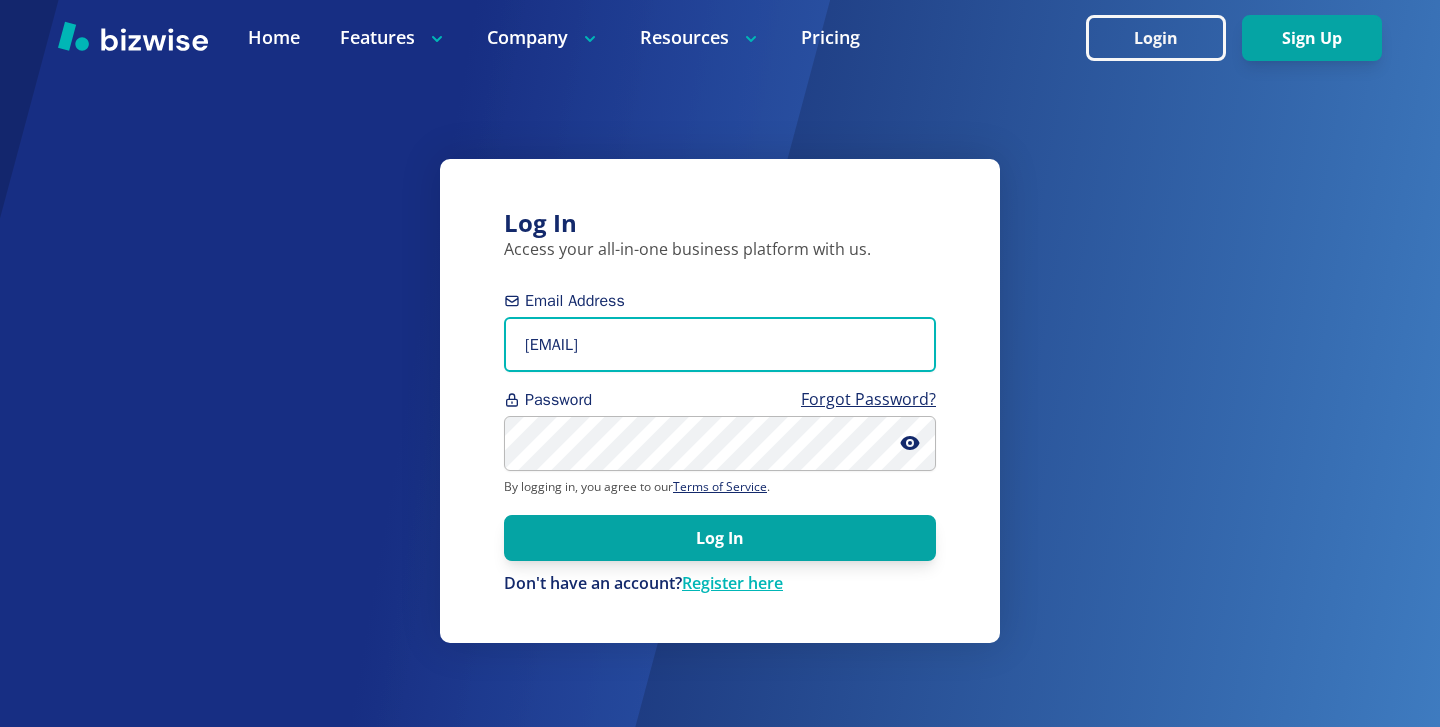 type on "[EMAIL]" 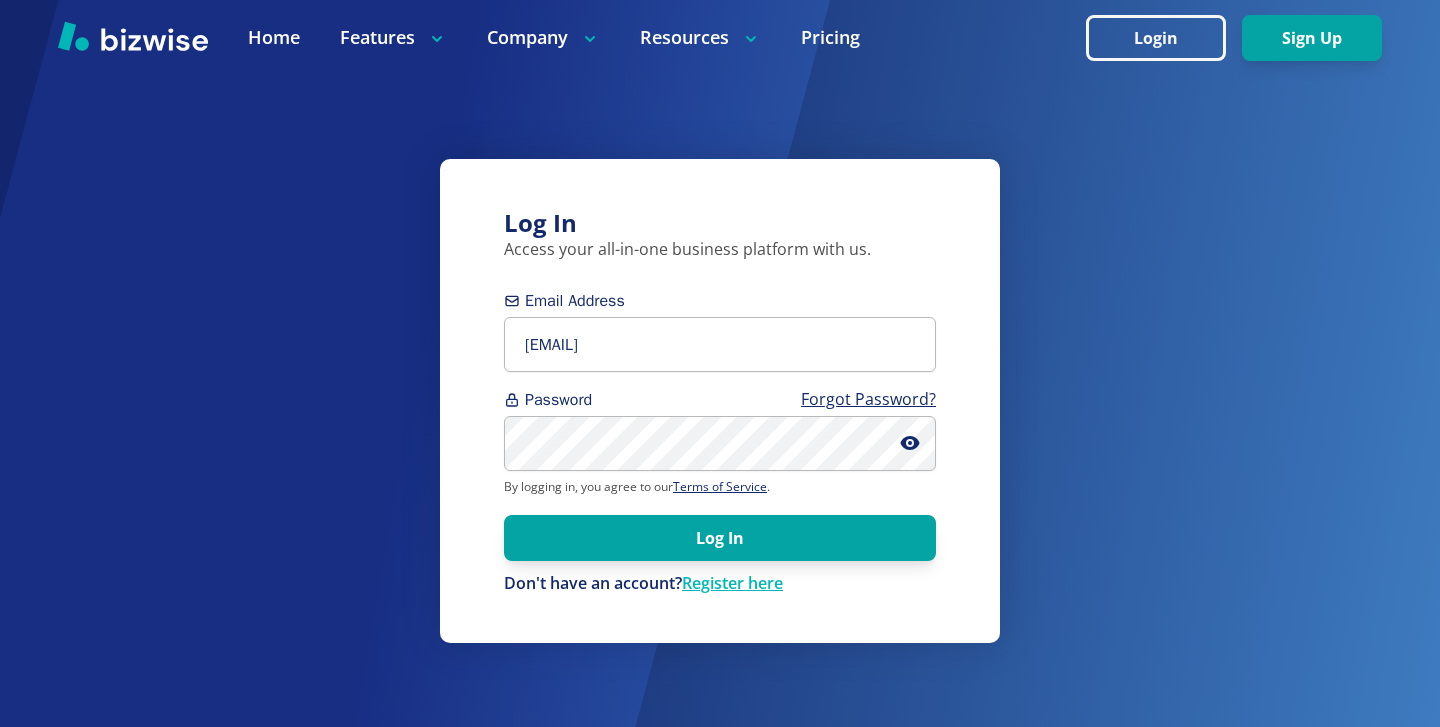 click on "Password Forgot Password?" at bounding box center (720, 429) 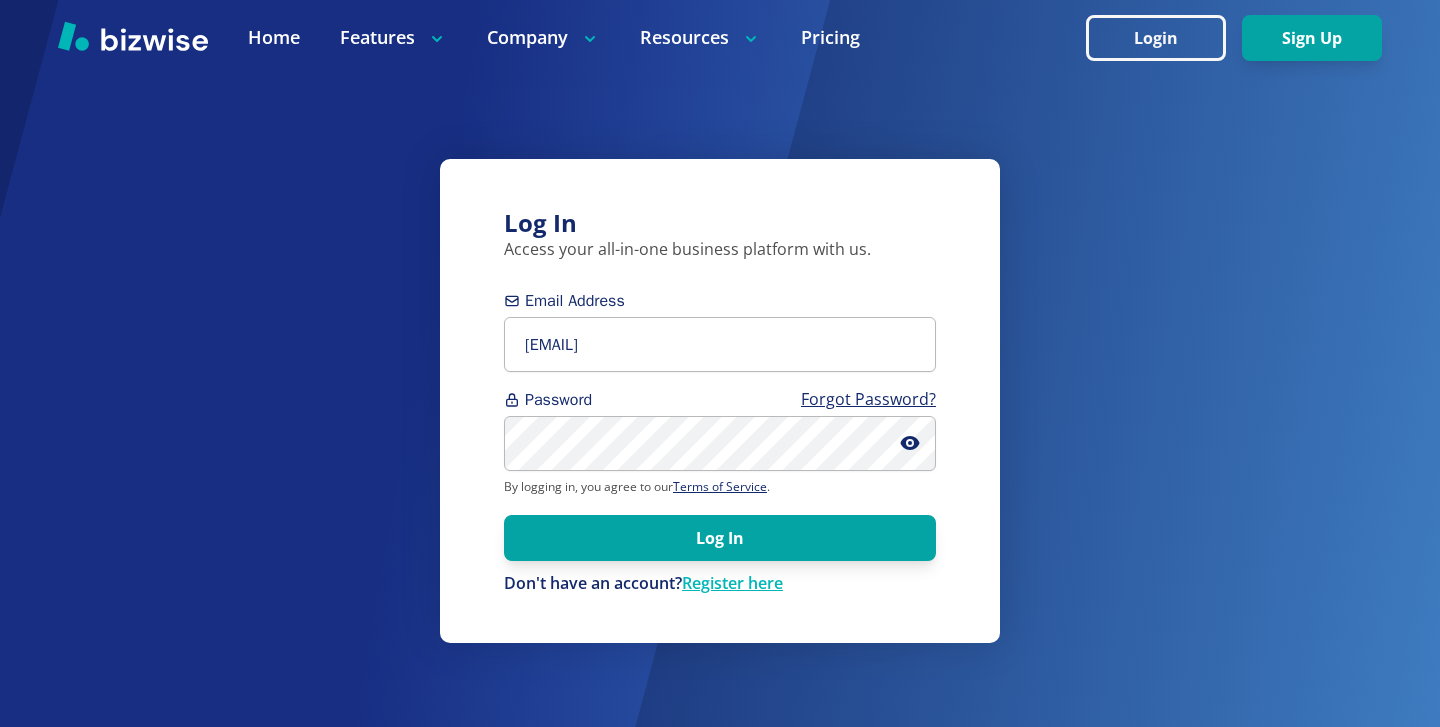 click on "Email Address megmcginn@ospreyhealth.com Password Forgot Password? By logging in, you agree to our  Terms of Service . Log In Don't have an account?  Register here" at bounding box center (720, 442) 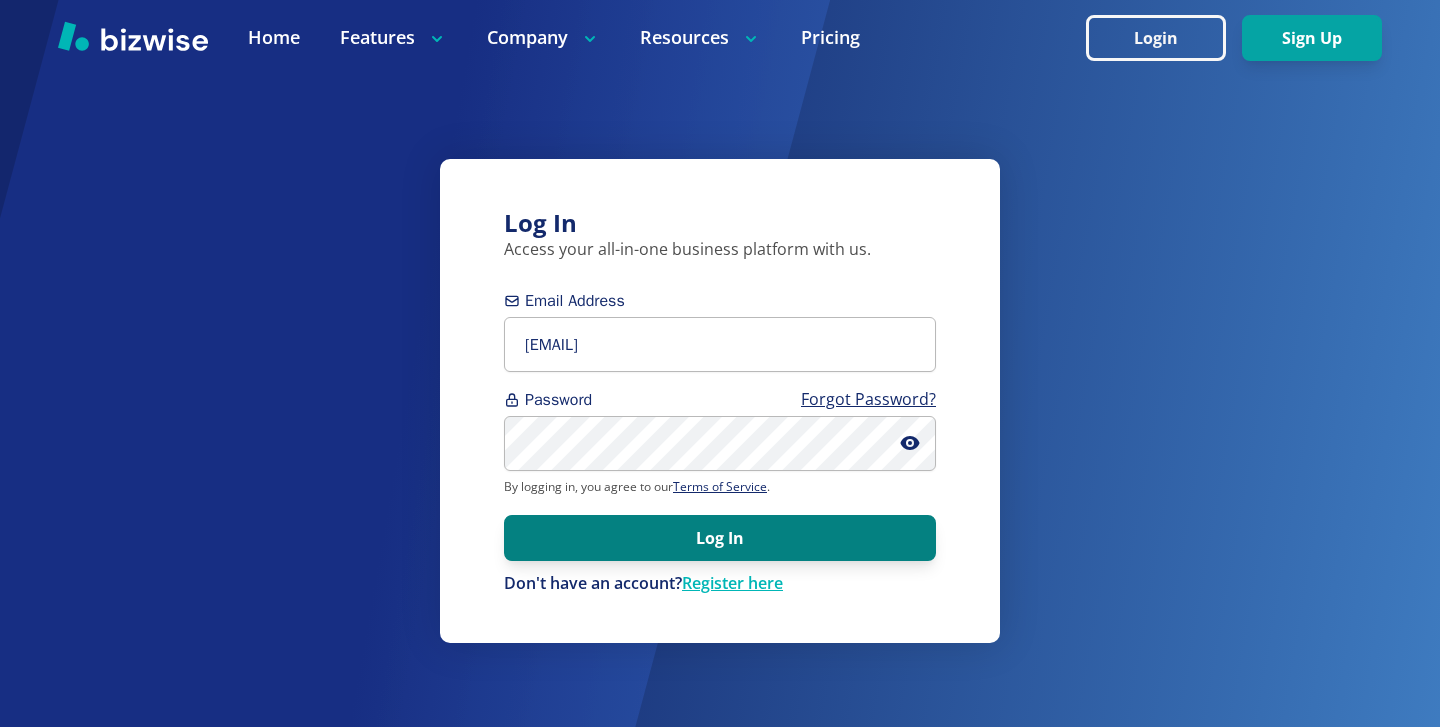click on "Log In" at bounding box center [720, 538] 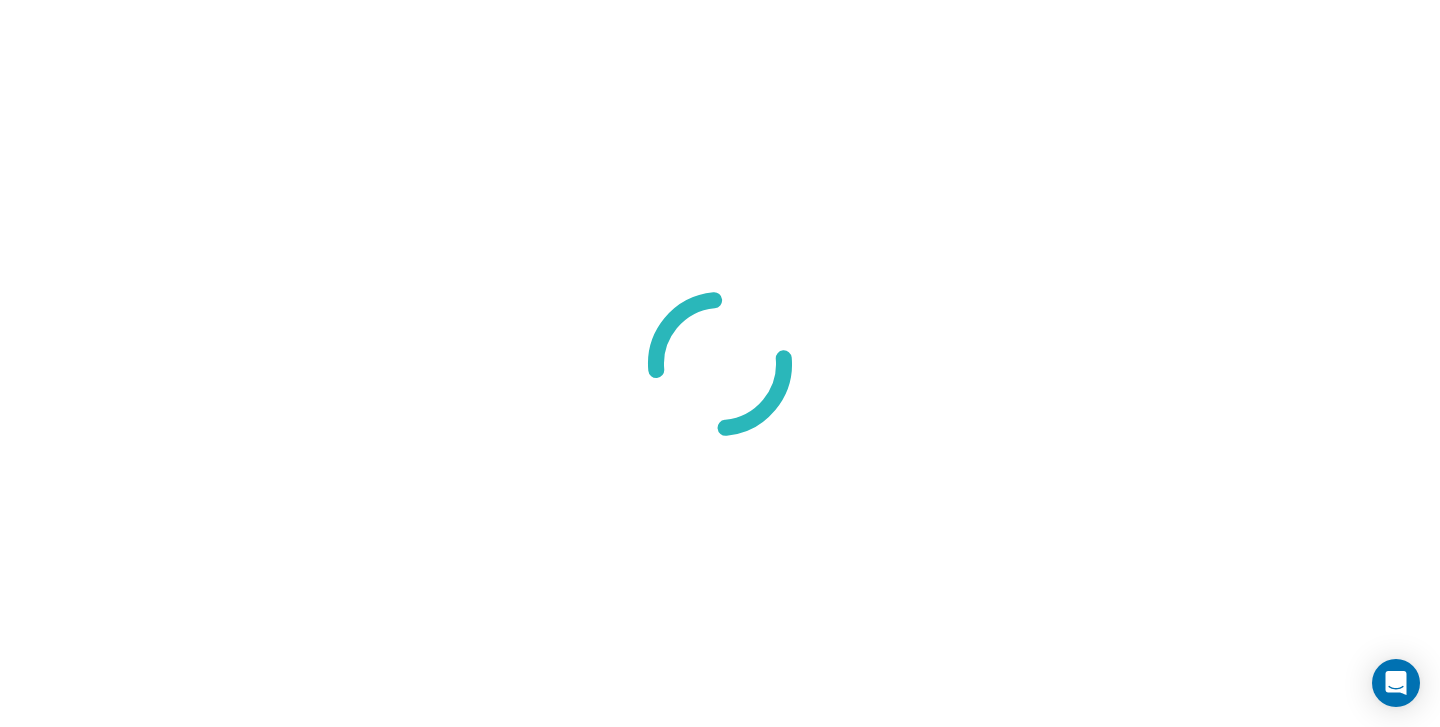 scroll, scrollTop: 0, scrollLeft: 0, axis: both 